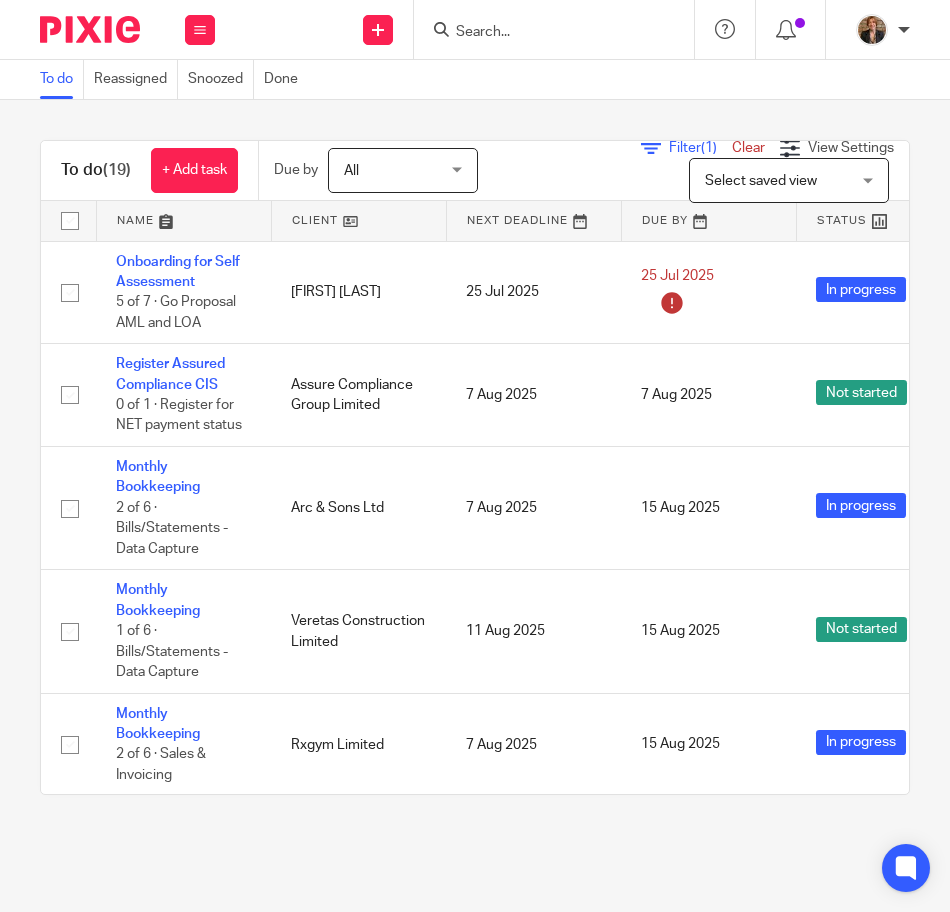 scroll, scrollTop: 0, scrollLeft: 0, axis: both 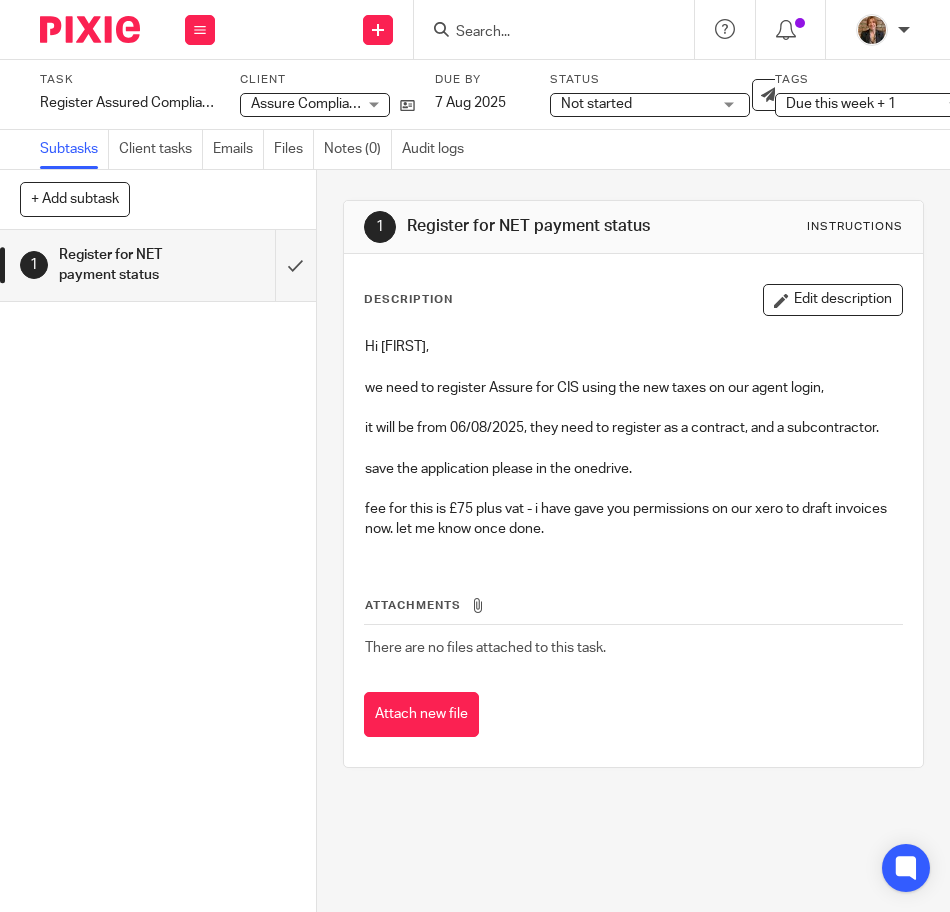 click on "1
Register for NET payment status" at bounding box center (158, 571) 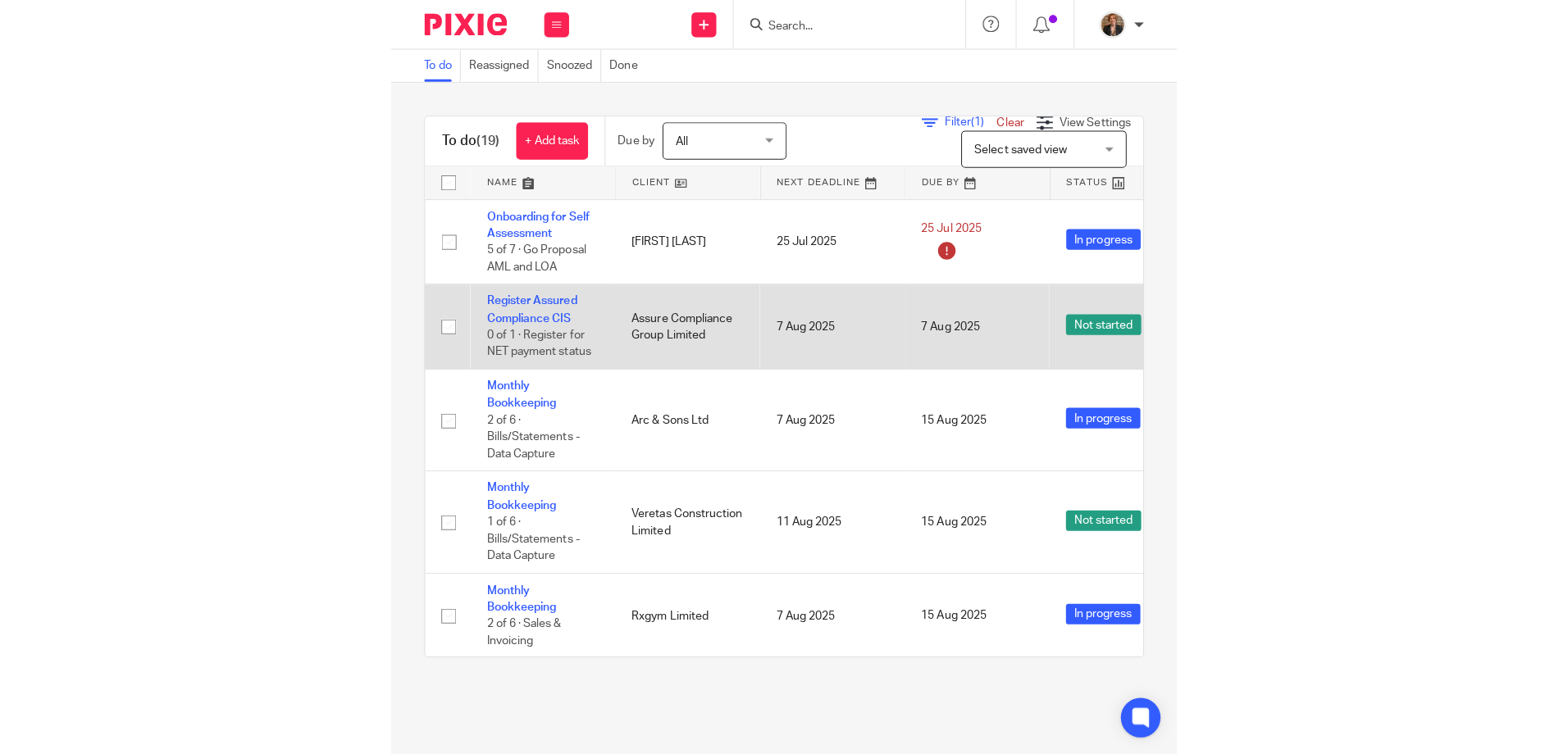 scroll, scrollTop: 0, scrollLeft: 0, axis: both 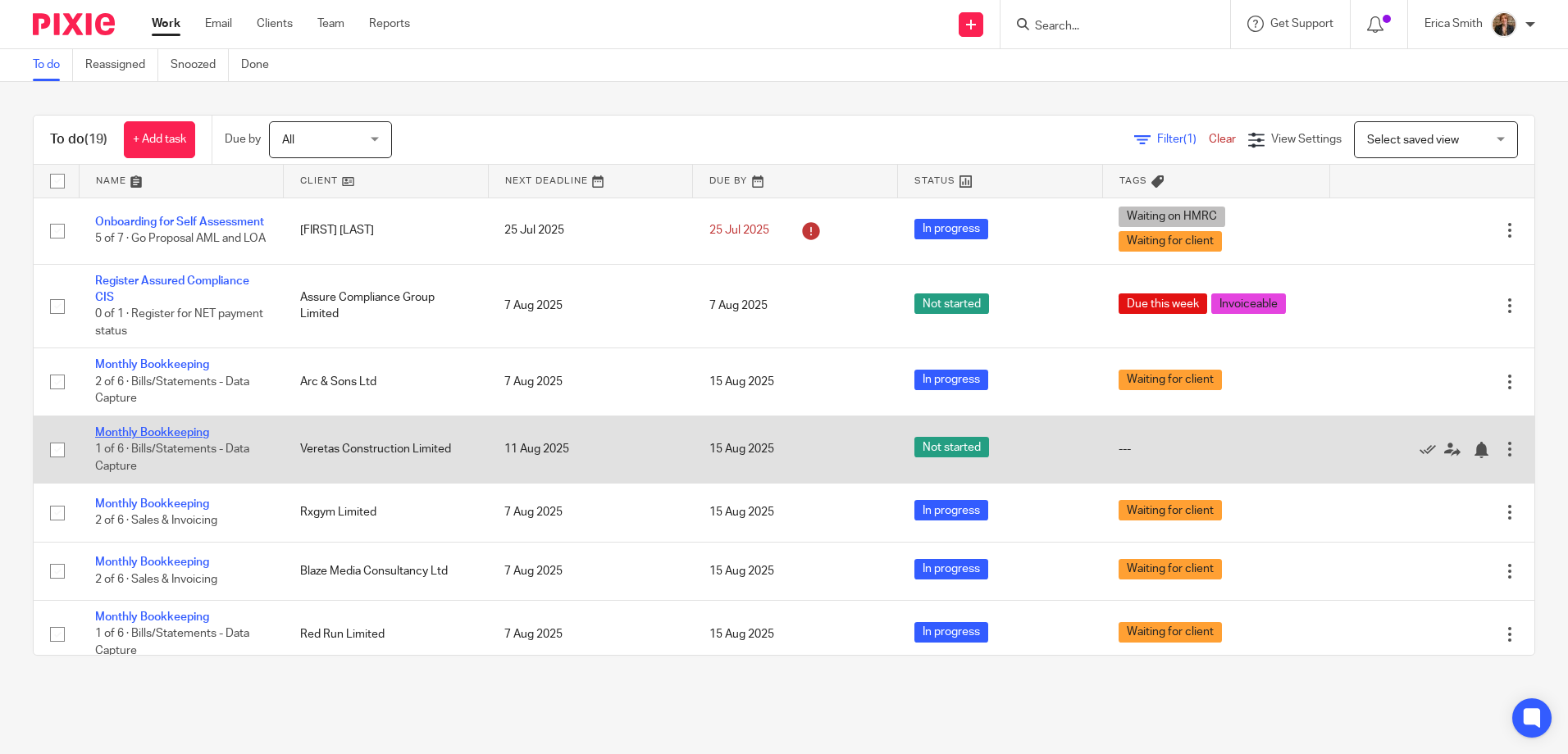 click on "Monthly Bookkeeping" at bounding box center (152, 433) 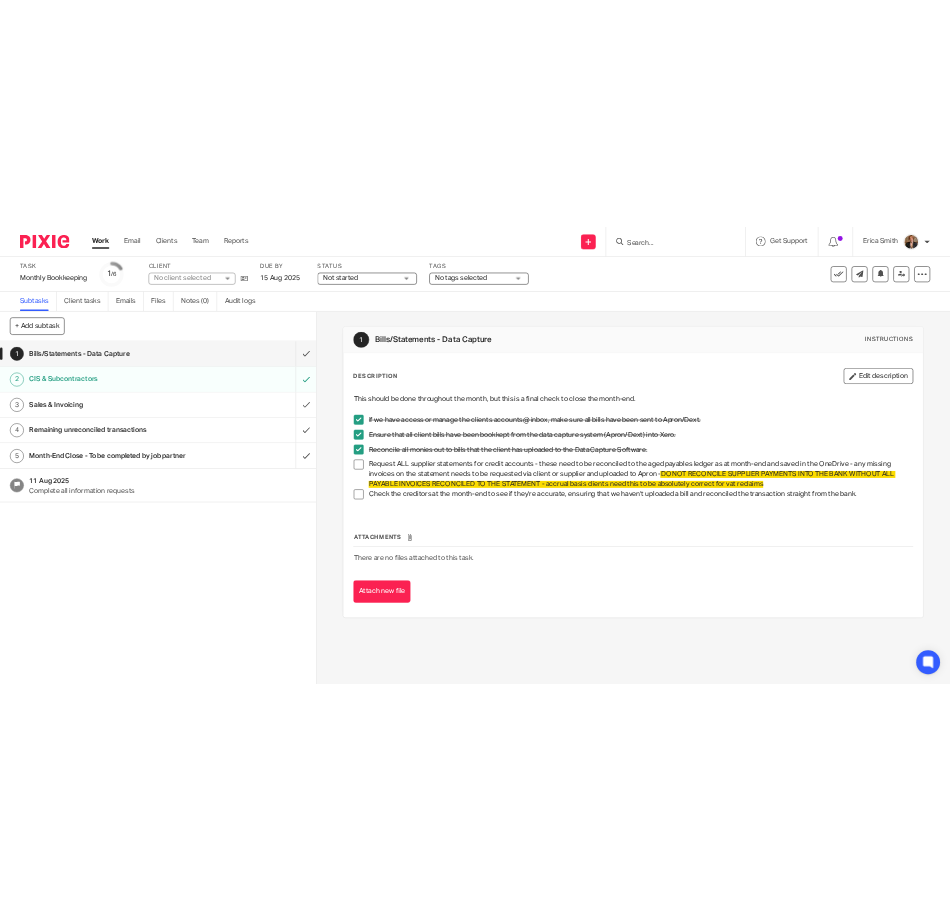 scroll, scrollTop: 0, scrollLeft: 0, axis: both 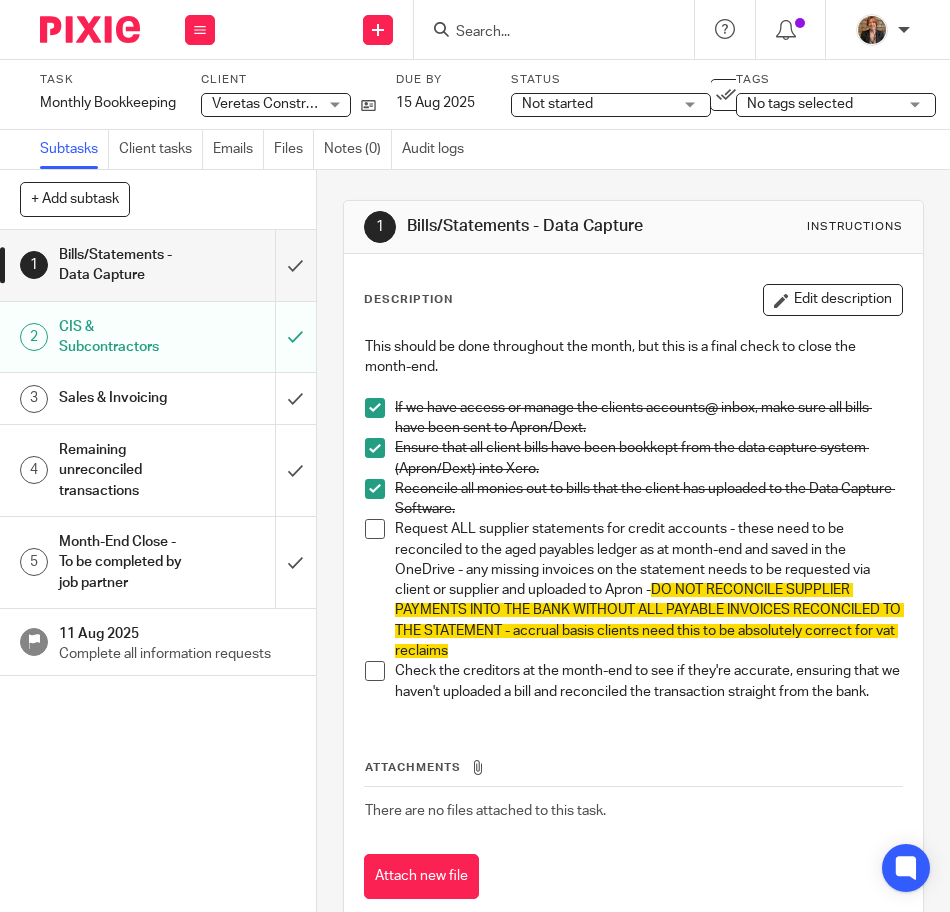 click on "Sales & Invoicing" at bounding box center [124, 398] 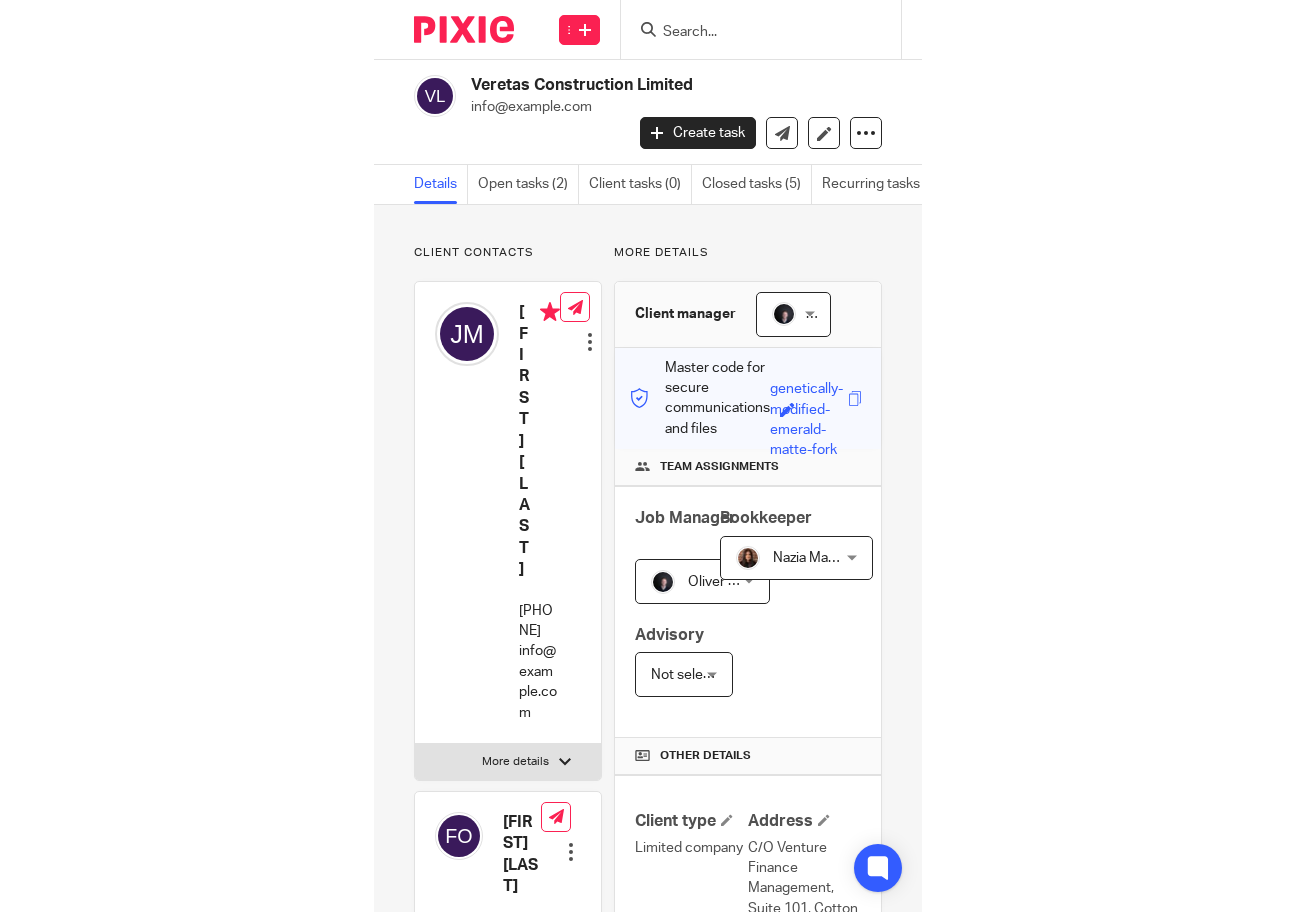scroll, scrollTop: 0, scrollLeft: 0, axis: both 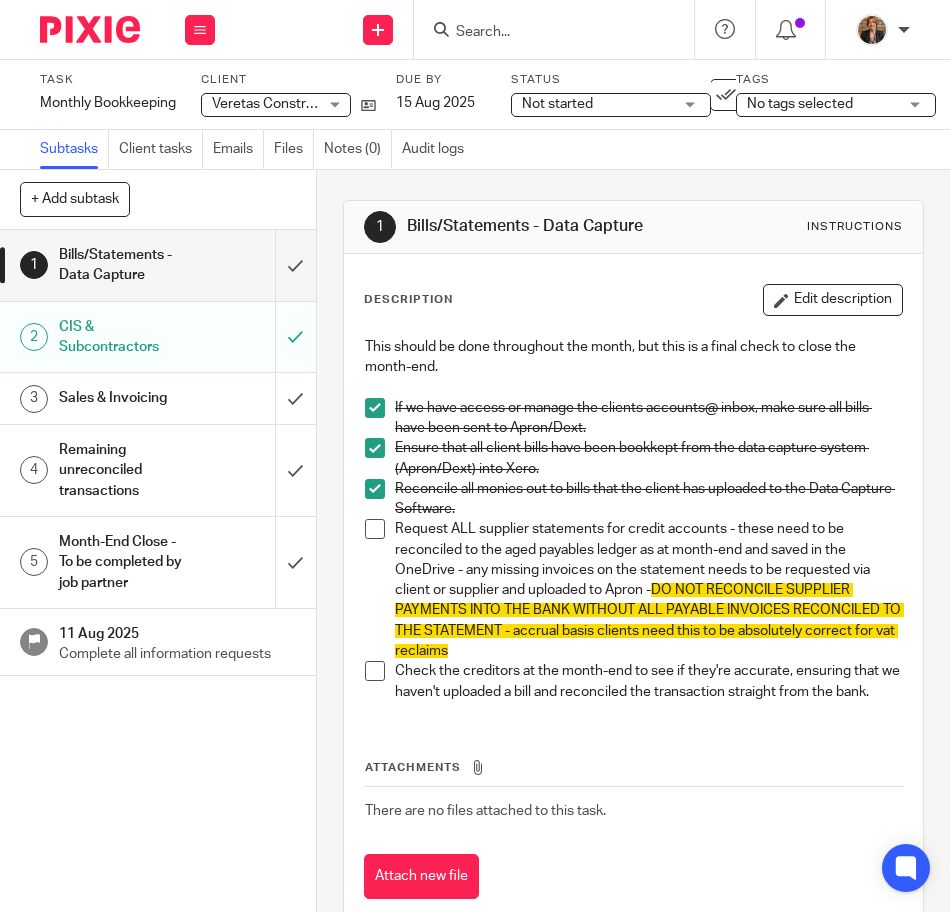 click on "3
Sales & Invoicing" at bounding box center (137, 398) 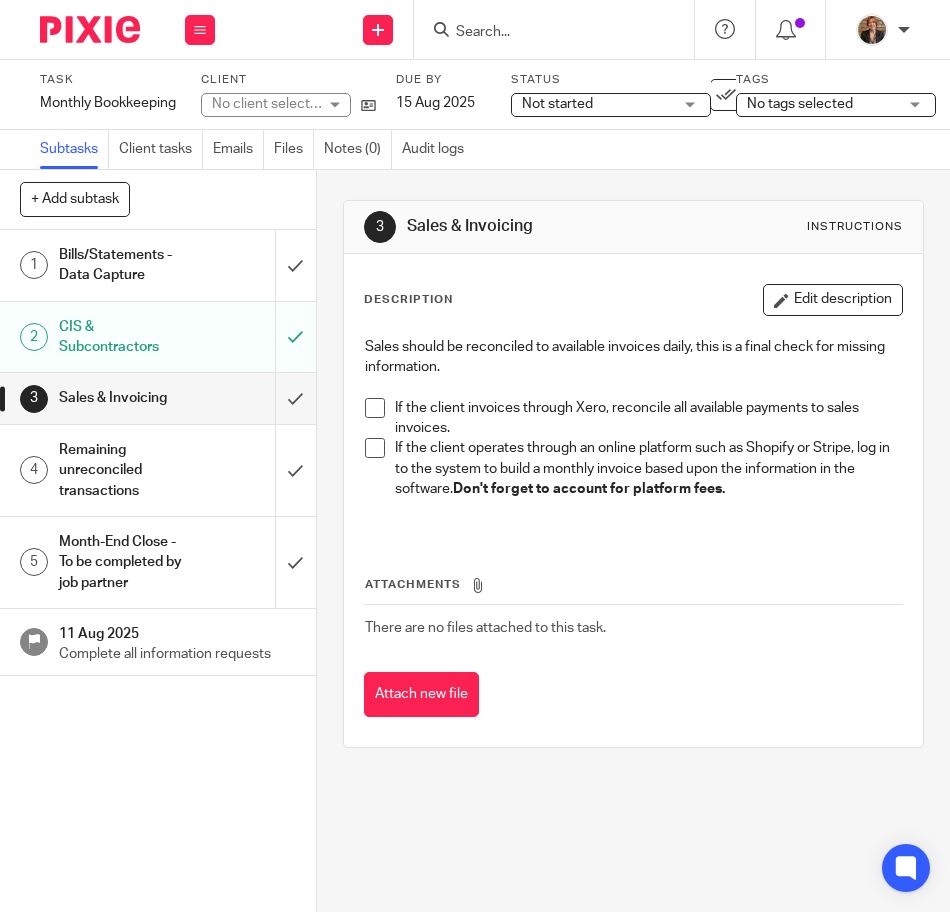 scroll, scrollTop: 0, scrollLeft: 0, axis: both 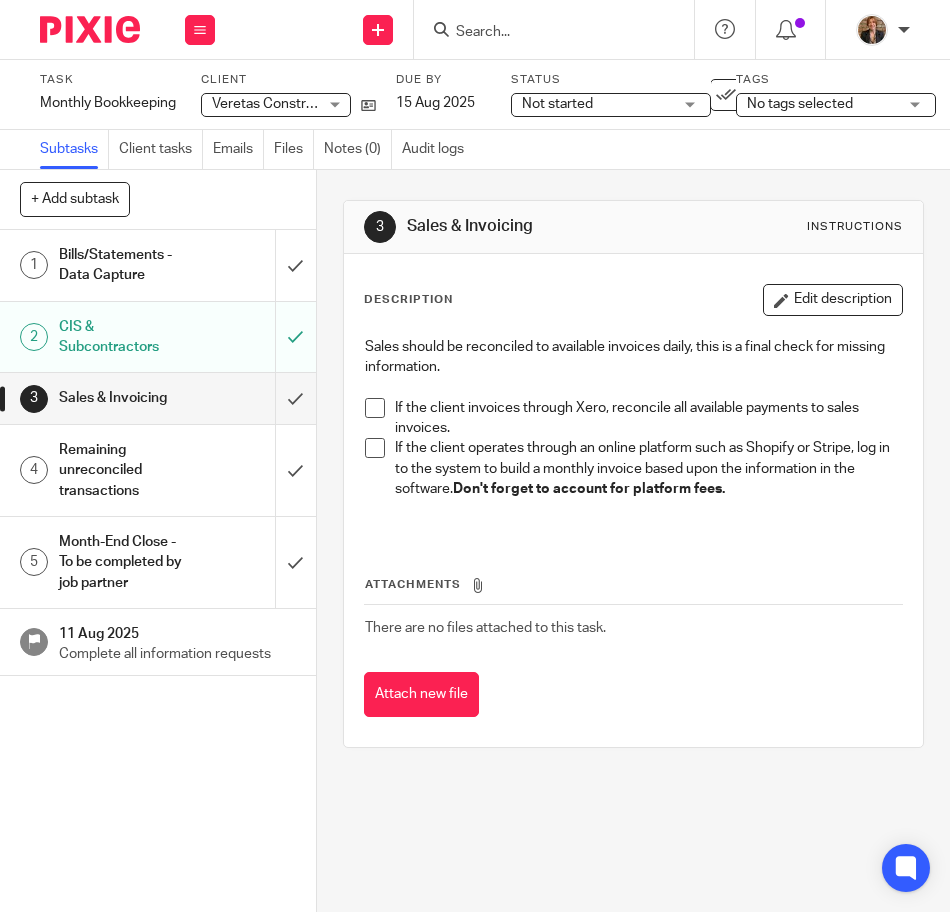 click at bounding box center [375, 408] 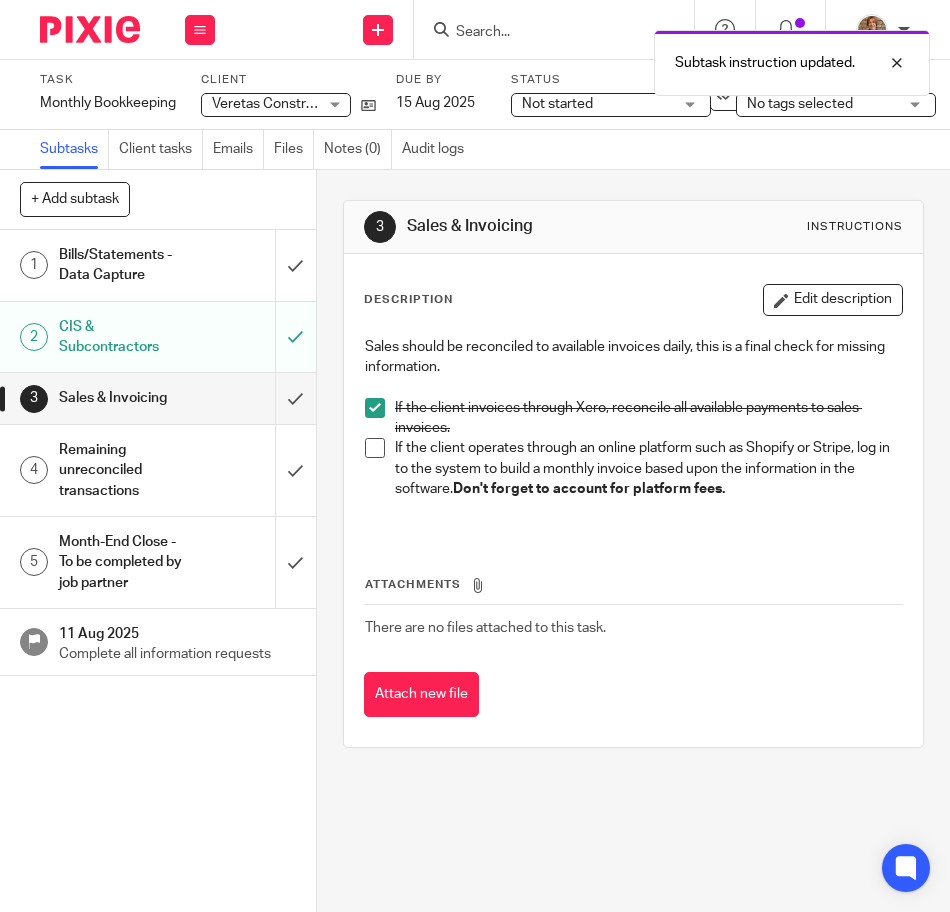 click at bounding box center [375, 448] 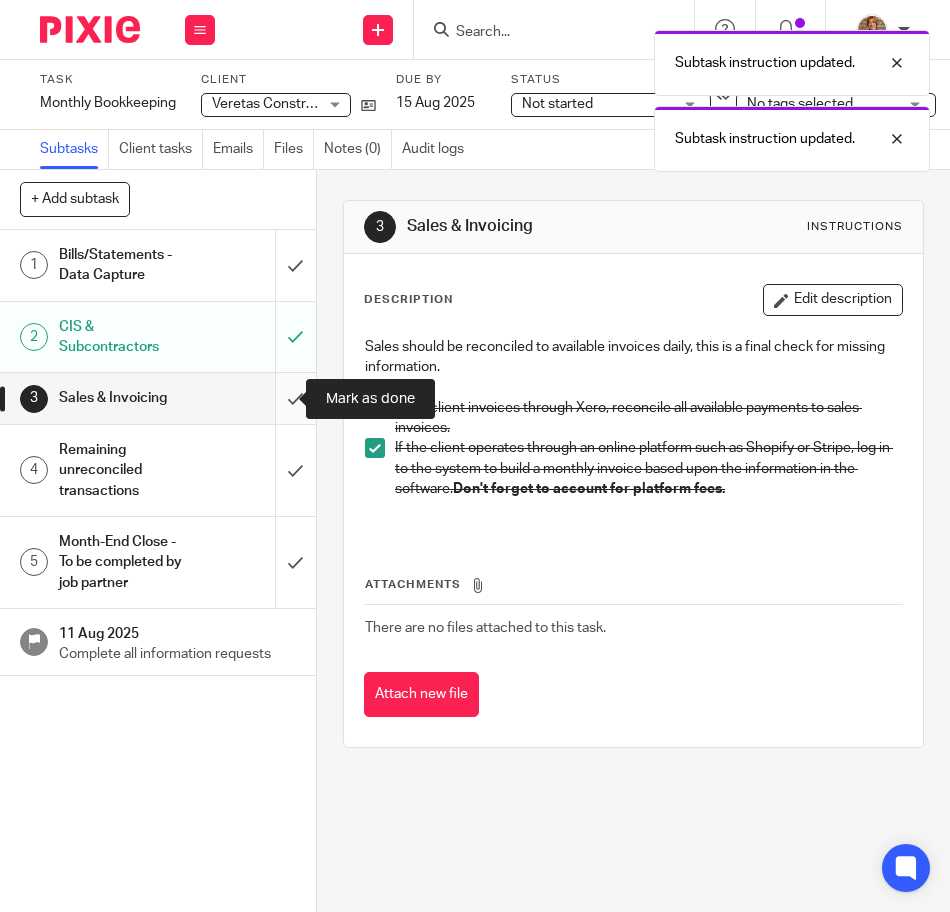click at bounding box center [158, 398] 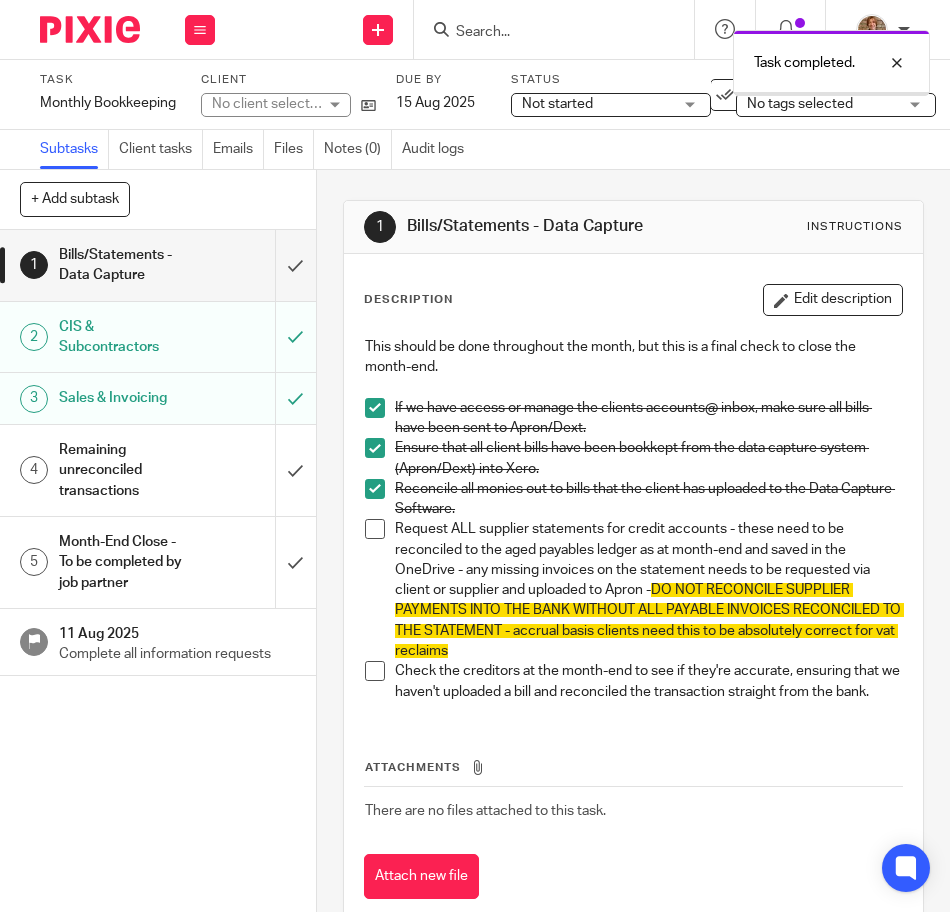 scroll, scrollTop: 0, scrollLeft: 0, axis: both 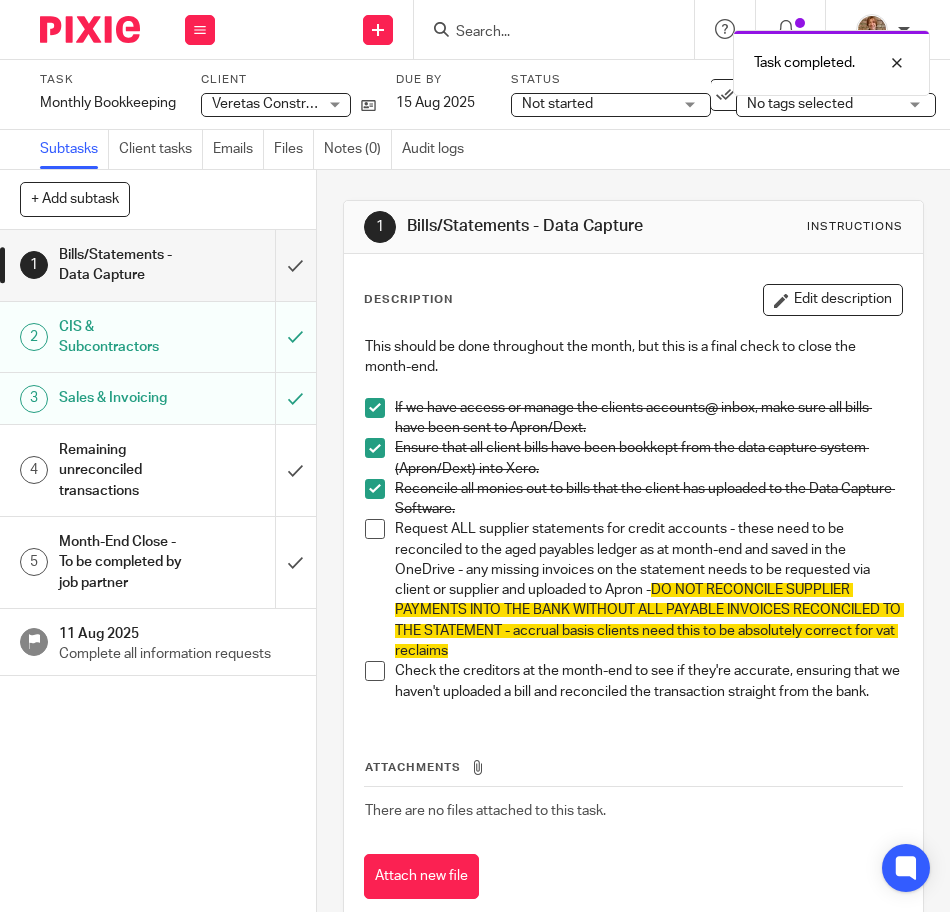 click on "Remaining unreconciled transactions" at bounding box center [157, 470] 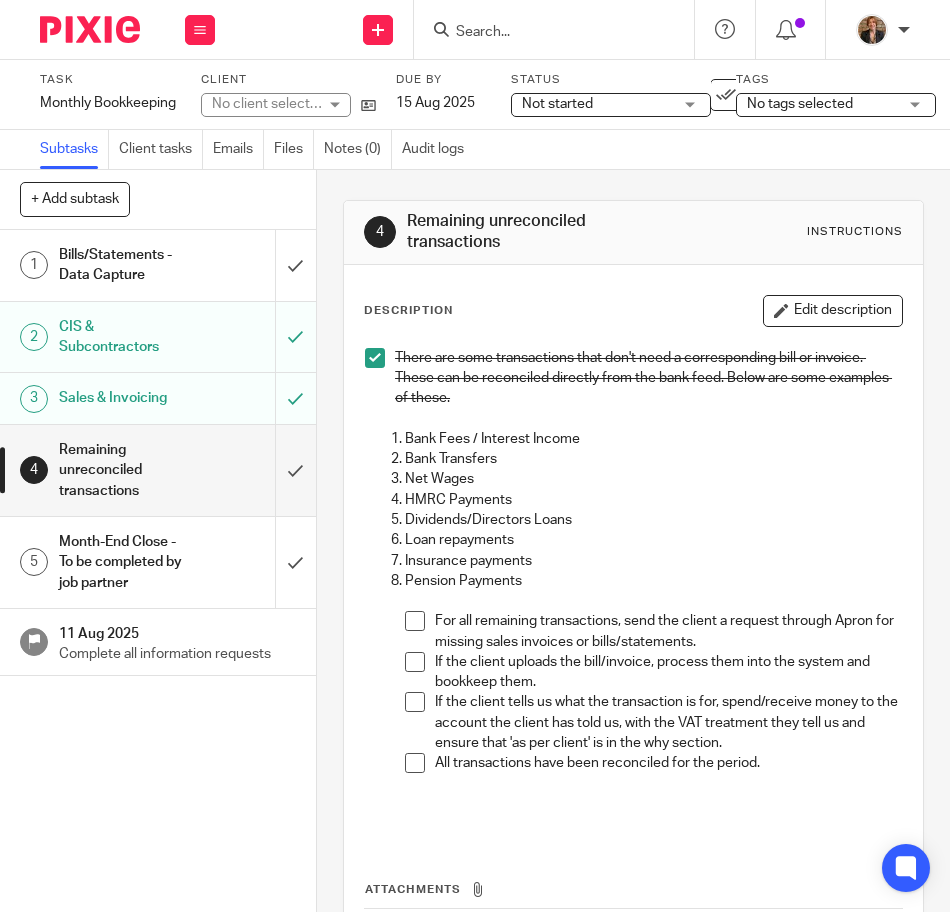 scroll, scrollTop: 0, scrollLeft: 0, axis: both 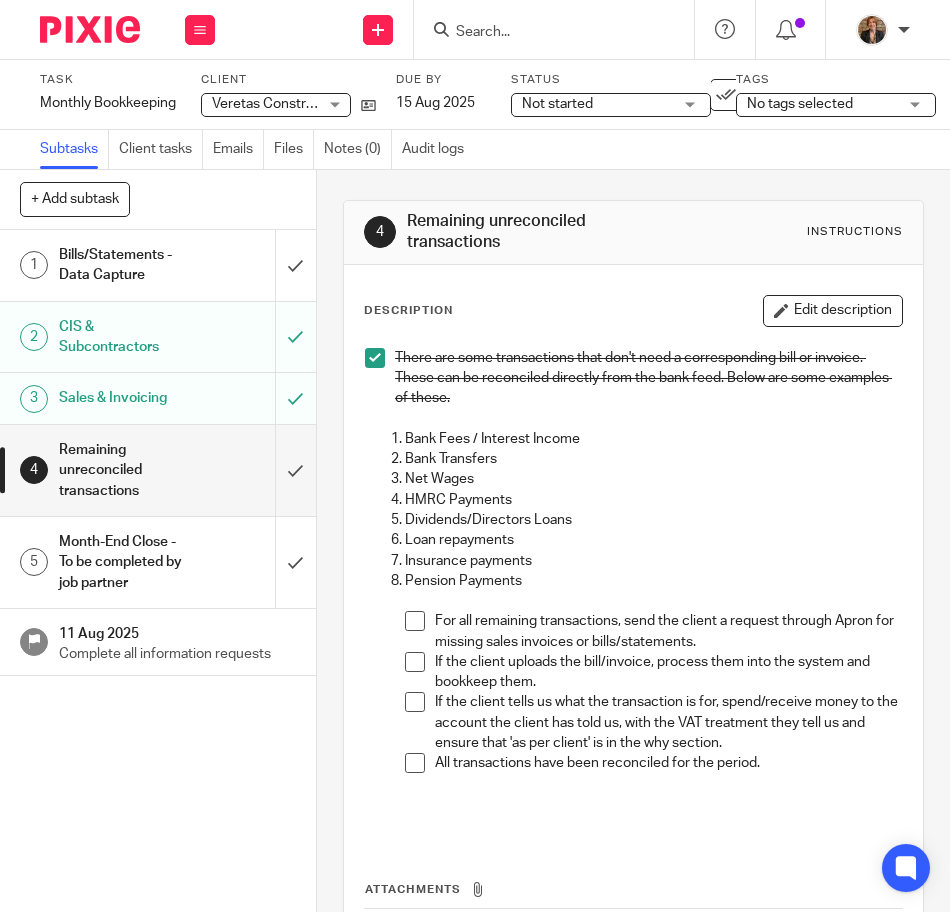 click on "For all remaining transactions, send the client a request through Apron for missing sales invoices or bills/statements." at bounding box center [653, 631] 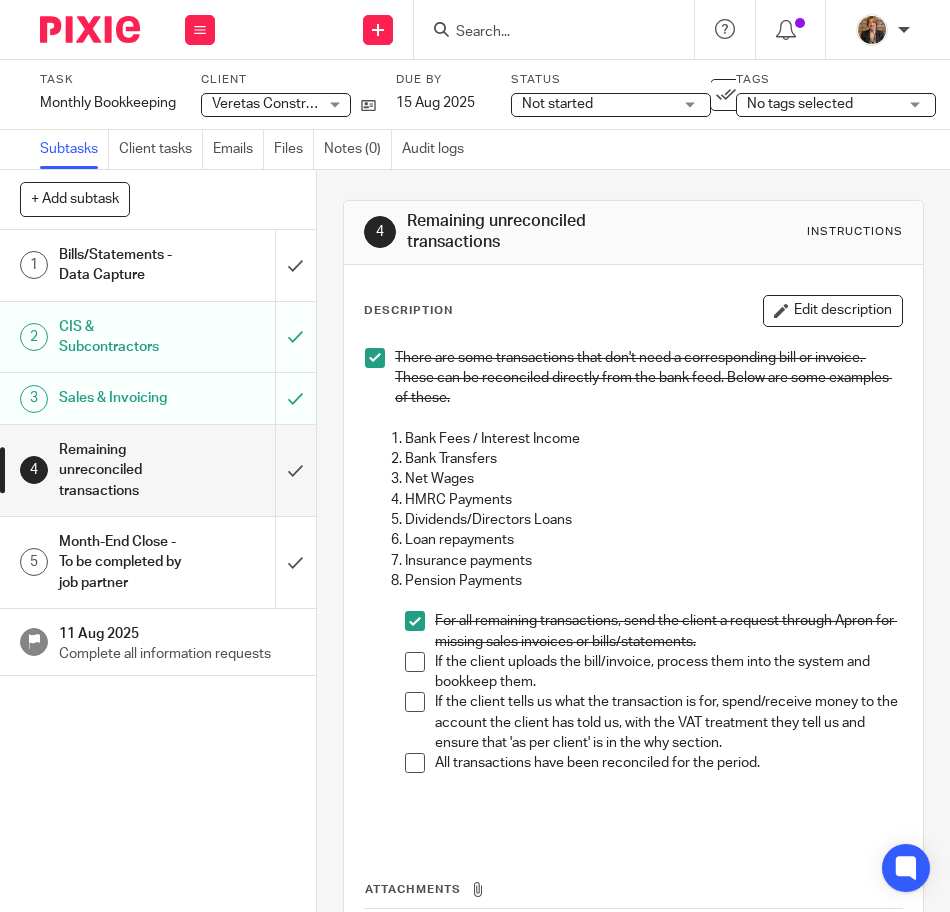click on "Bills/Statements - Data Capture" at bounding box center [124, 265] 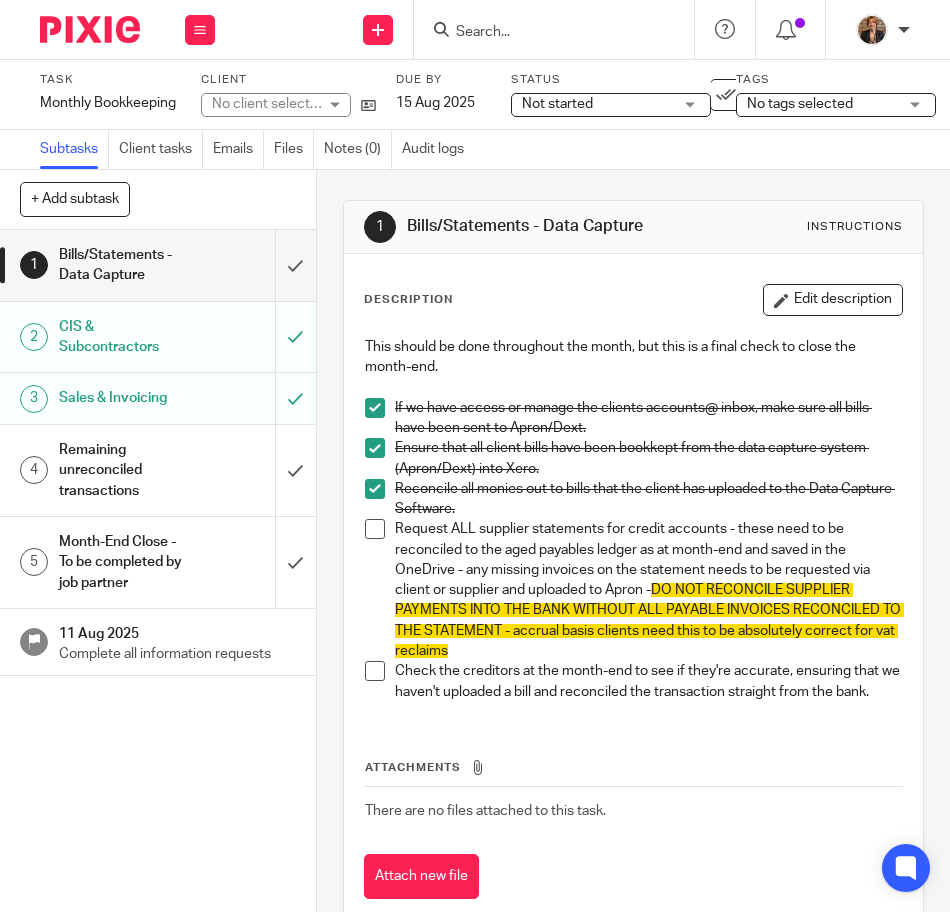 scroll, scrollTop: 0, scrollLeft: 0, axis: both 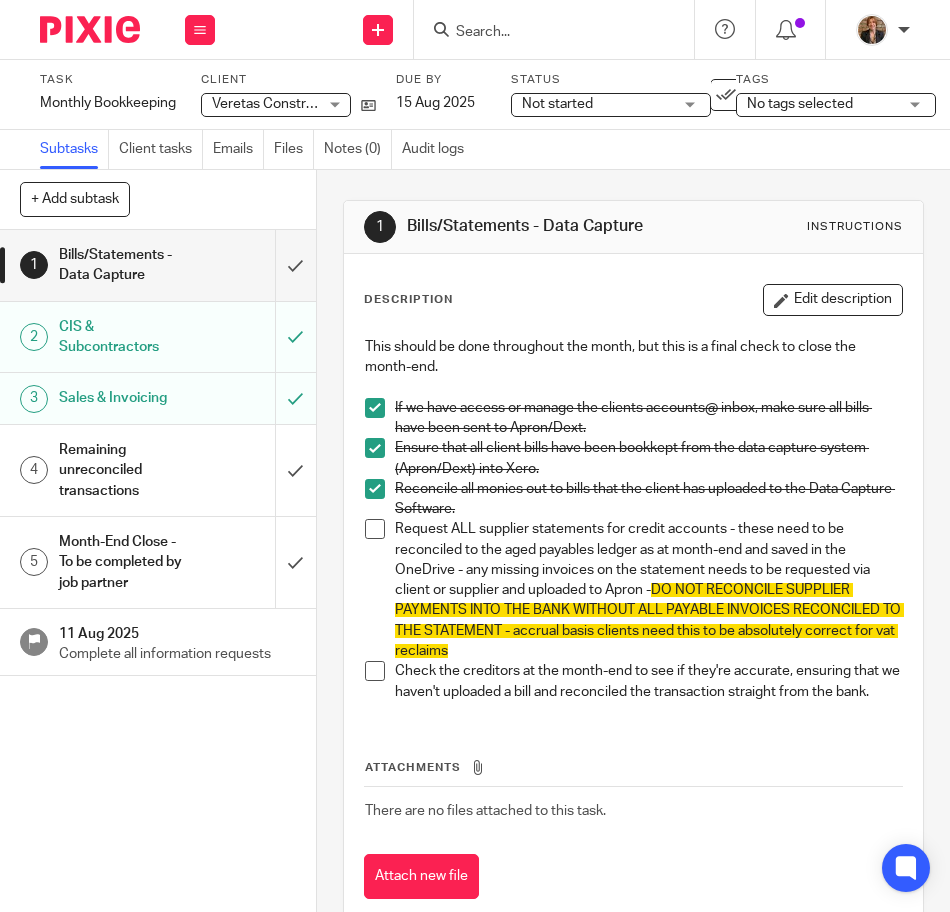click at bounding box center [90, 29] 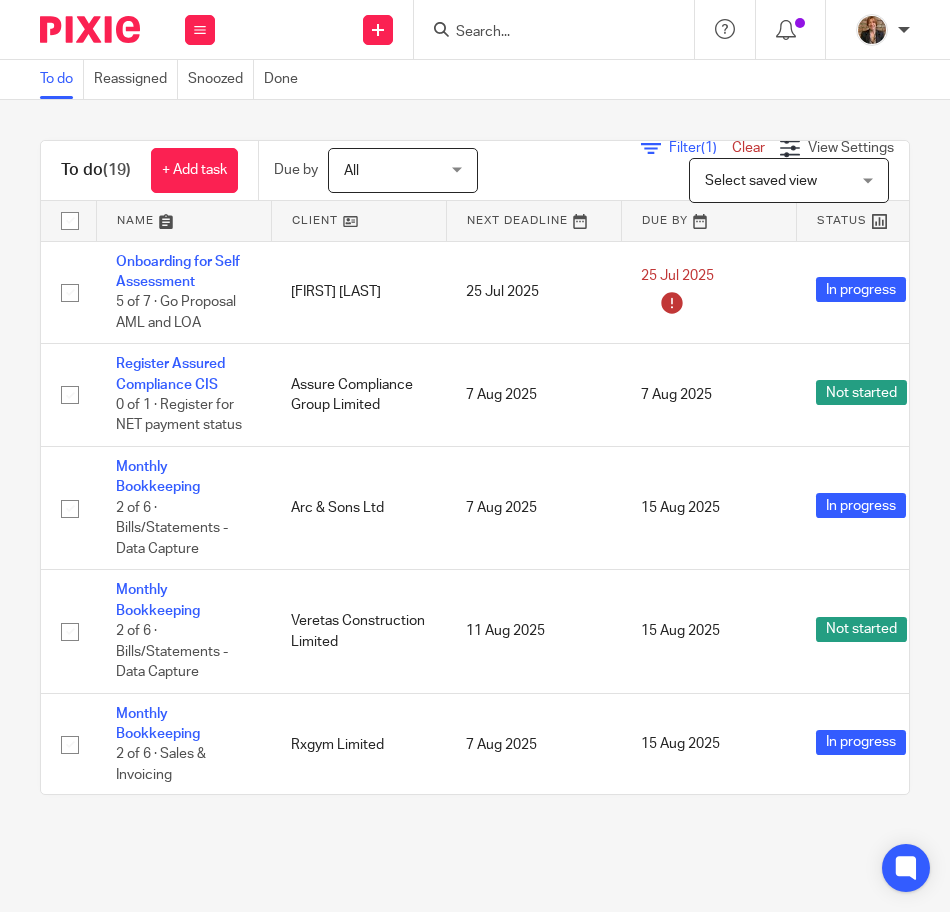 scroll, scrollTop: 0, scrollLeft: 0, axis: both 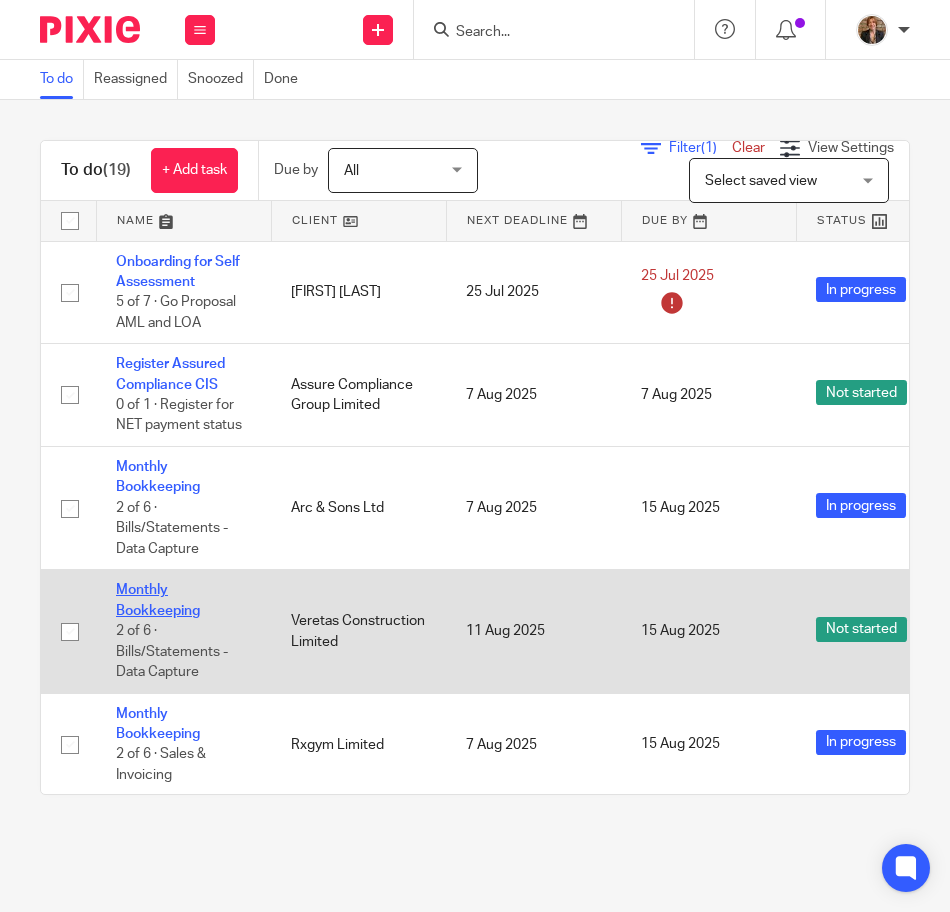 click on "Monthly Bookkeeping" at bounding box center (158, 600) 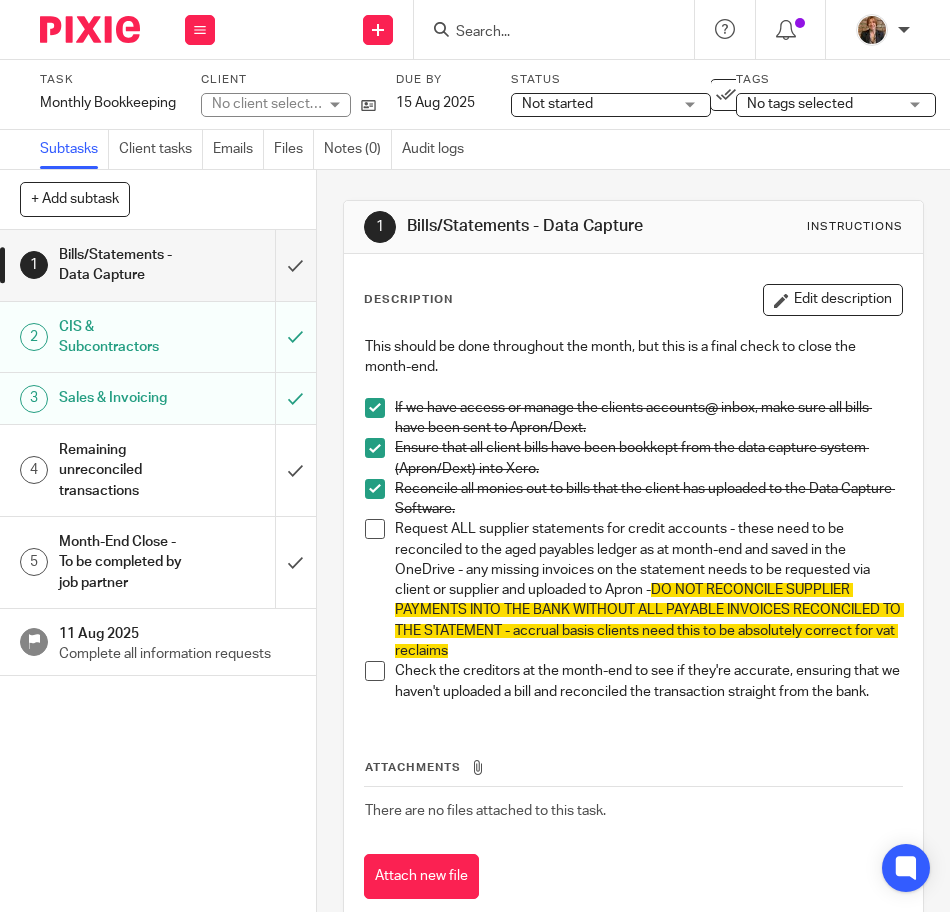 scroll, scrollTop: 0, scrollLeft: 0, axis: both 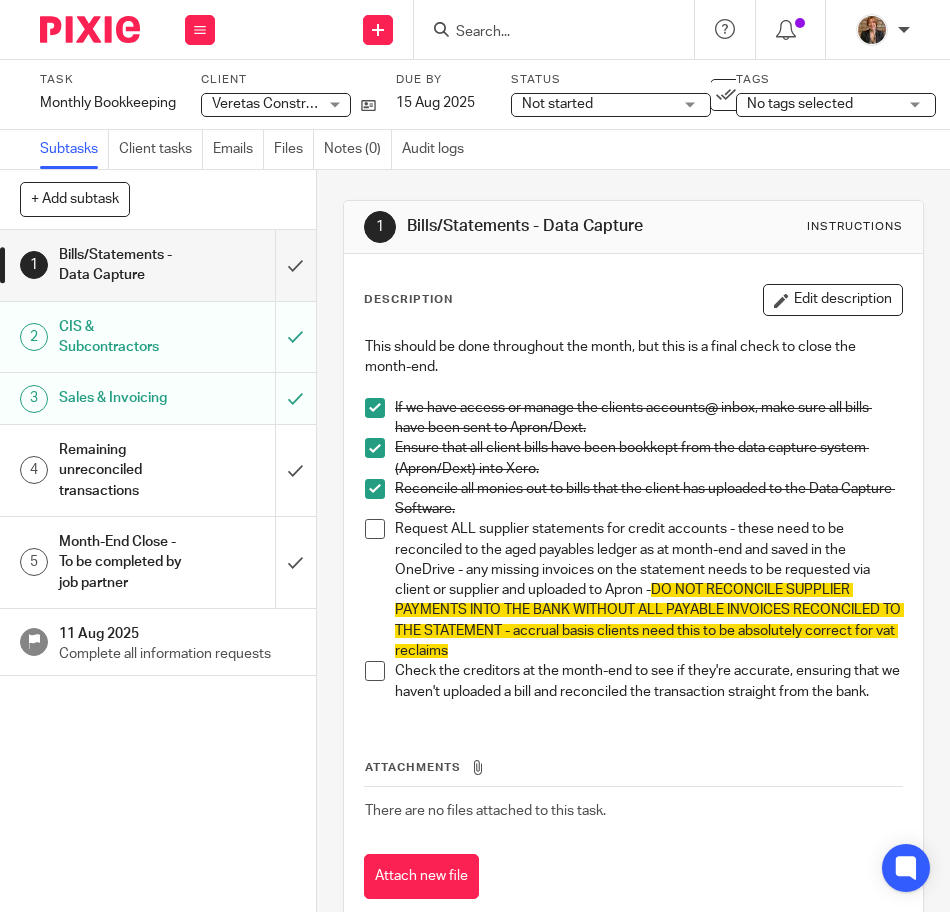 click on "Not started" at bounding box center [557, 104] 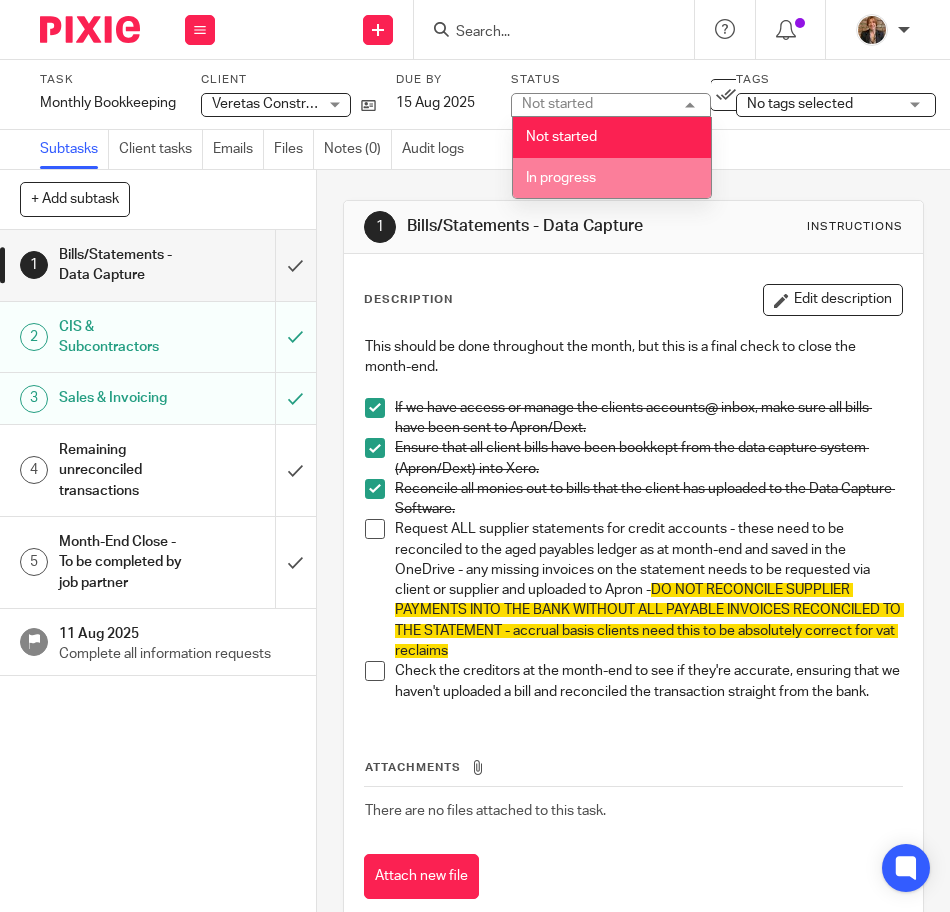 click on "In progress" at bounding box center [612, 178] 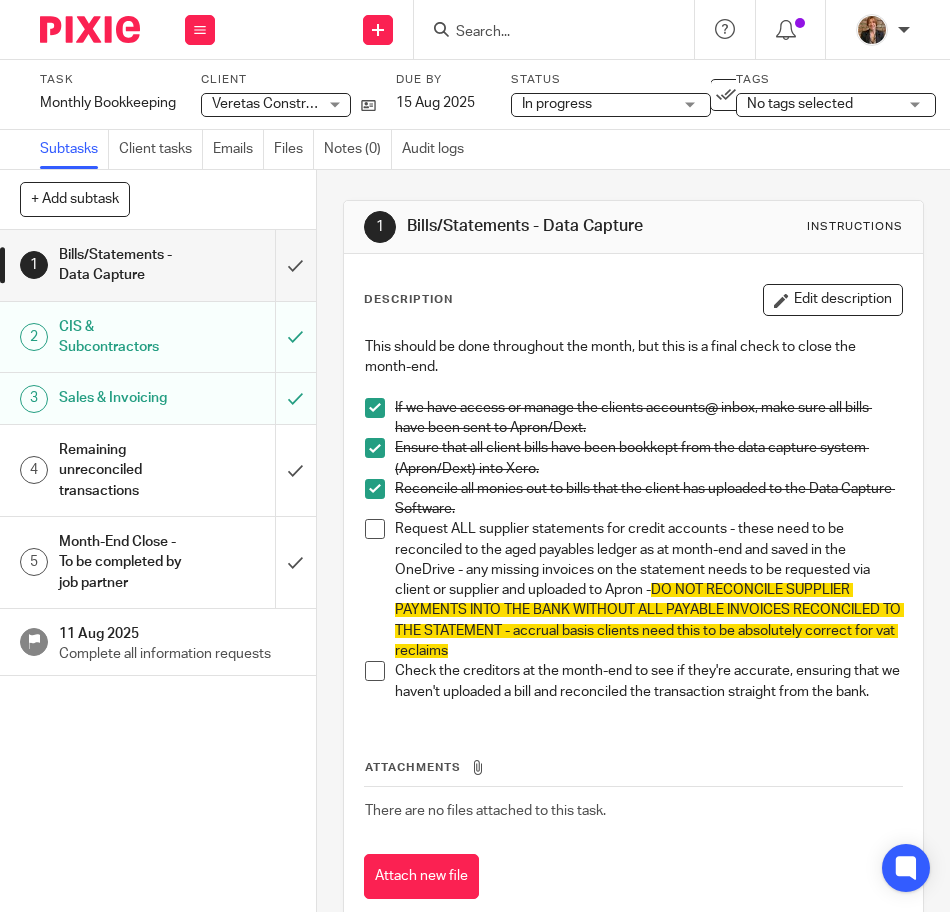 click on "No tags selected" at bounding box center (800, 104) 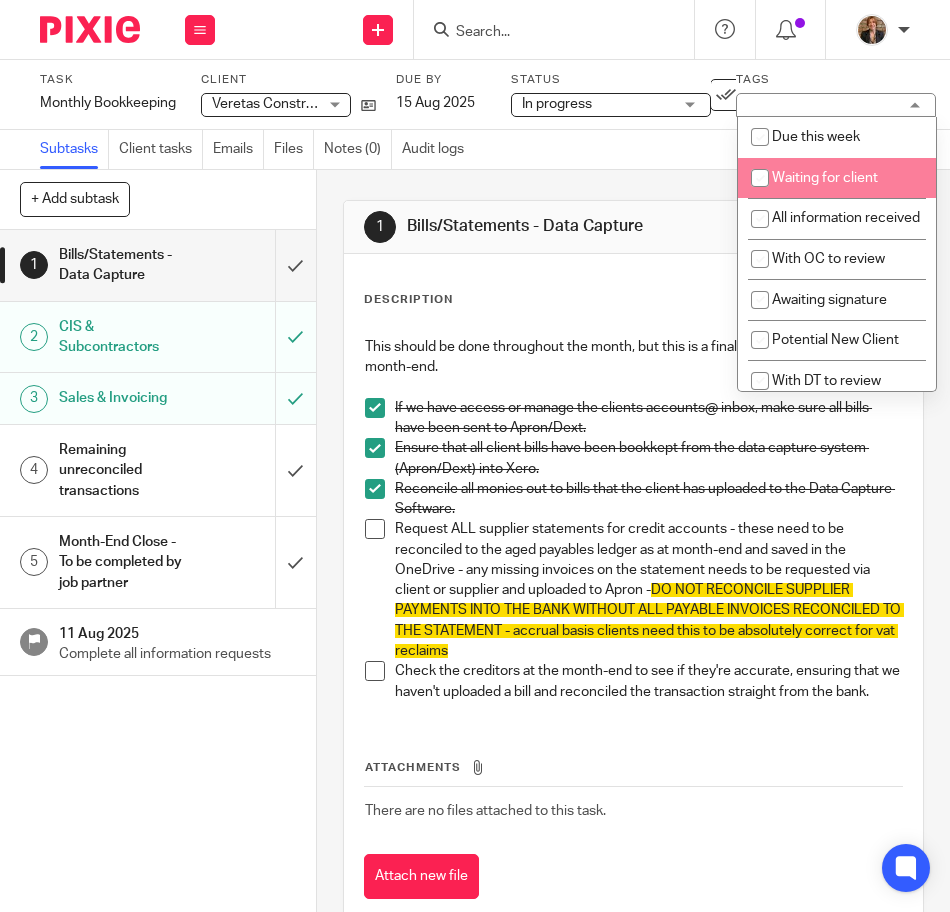 click on "Waiting for client" at bounding box center [825, 178] 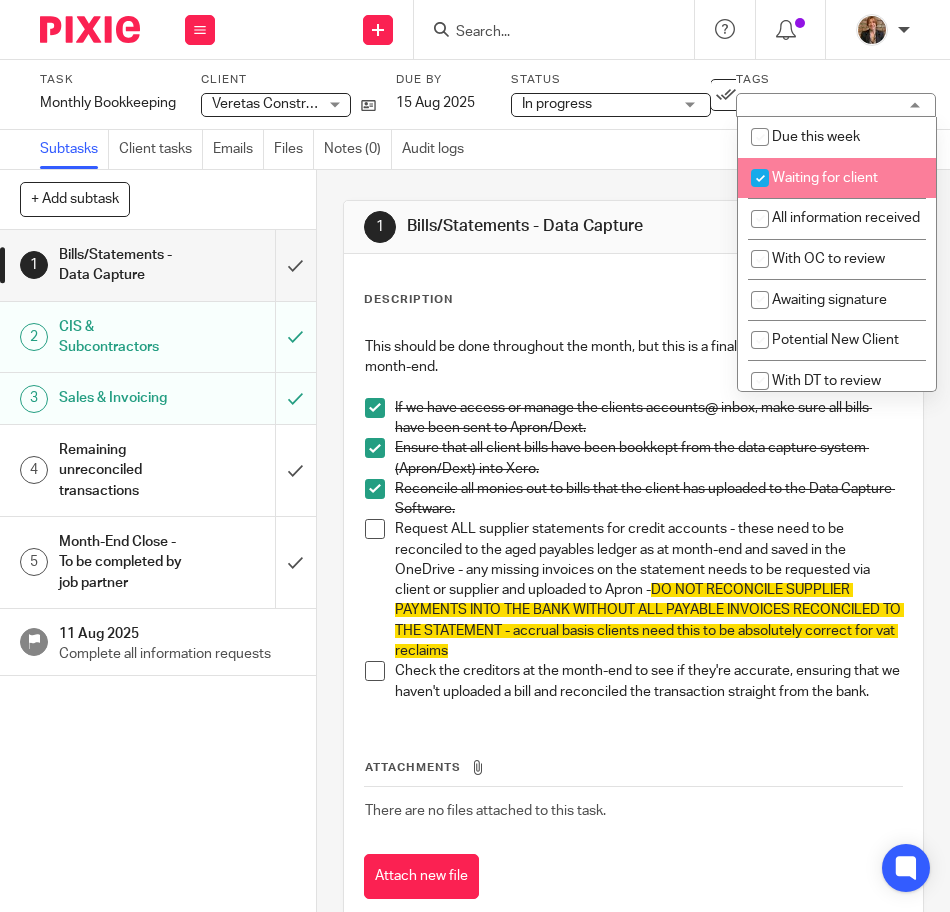 checkbox on "true" 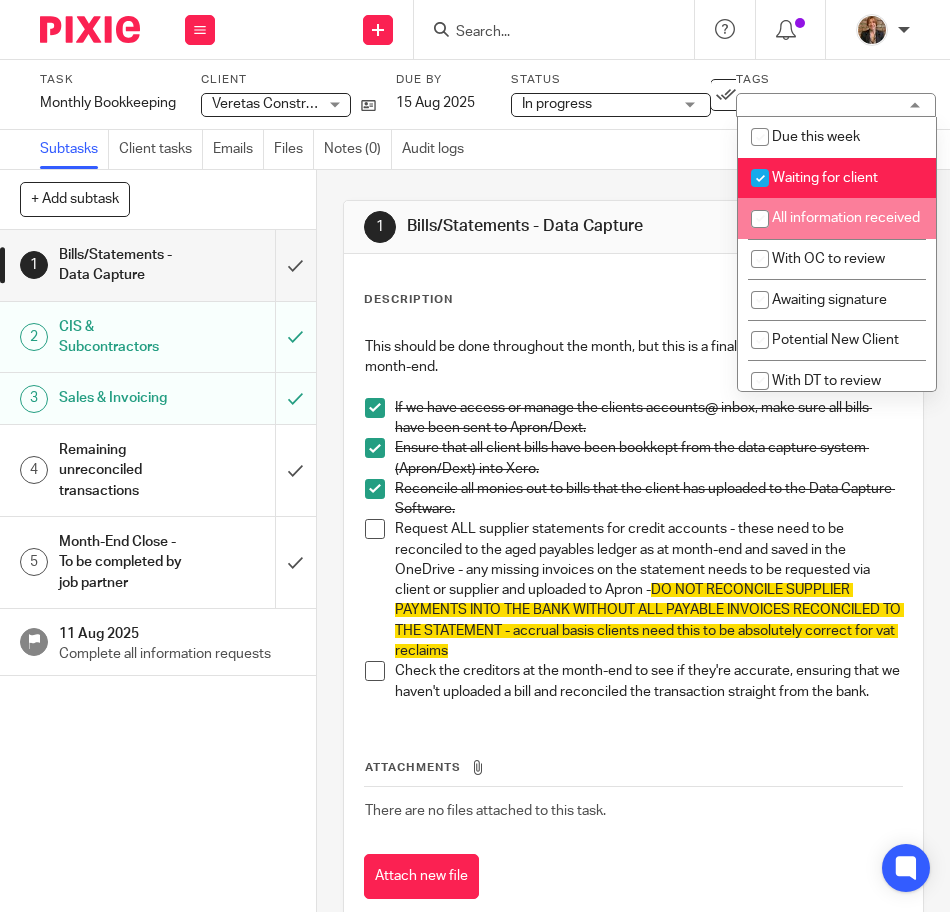 click on "1
Bills/Statements - Data Capture
2
CIS & Subcontractors
3
Sales & Invoicing
4
Remaining unreconciled transactions
5
Month-End Close - To be completed by job partner
11 Aug 2025
Complete all information requests" at bounding box center [158, 571] 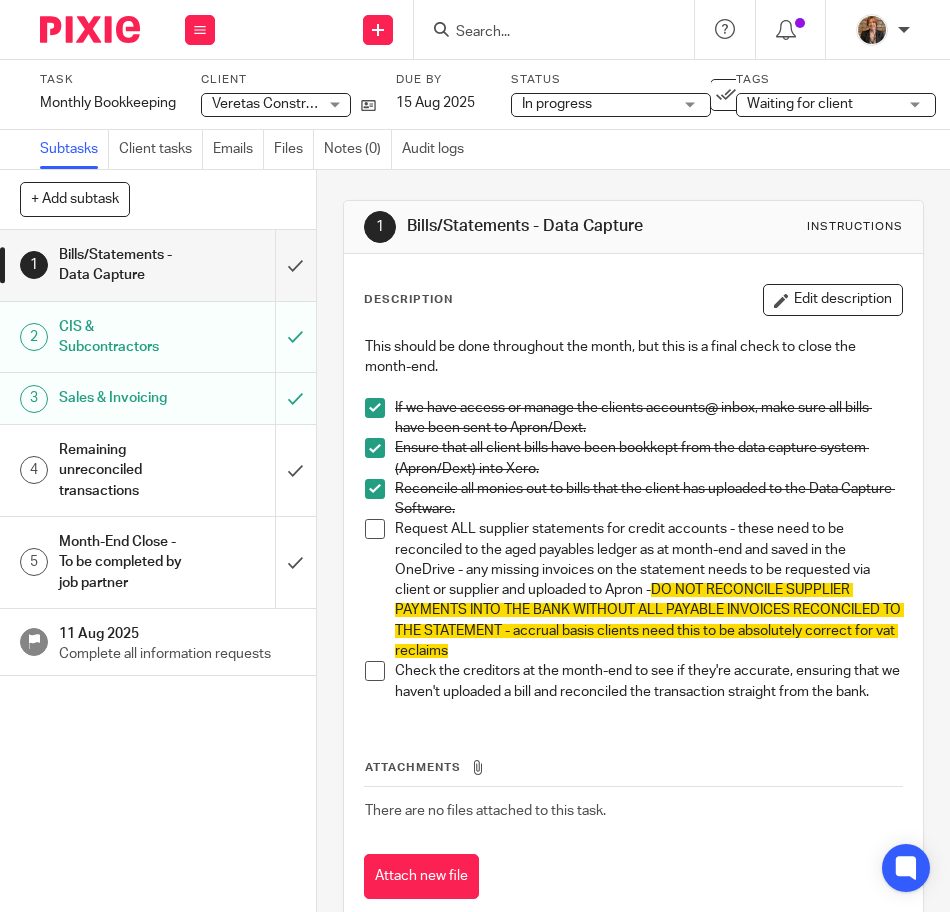click at bounding box center (90, 29) 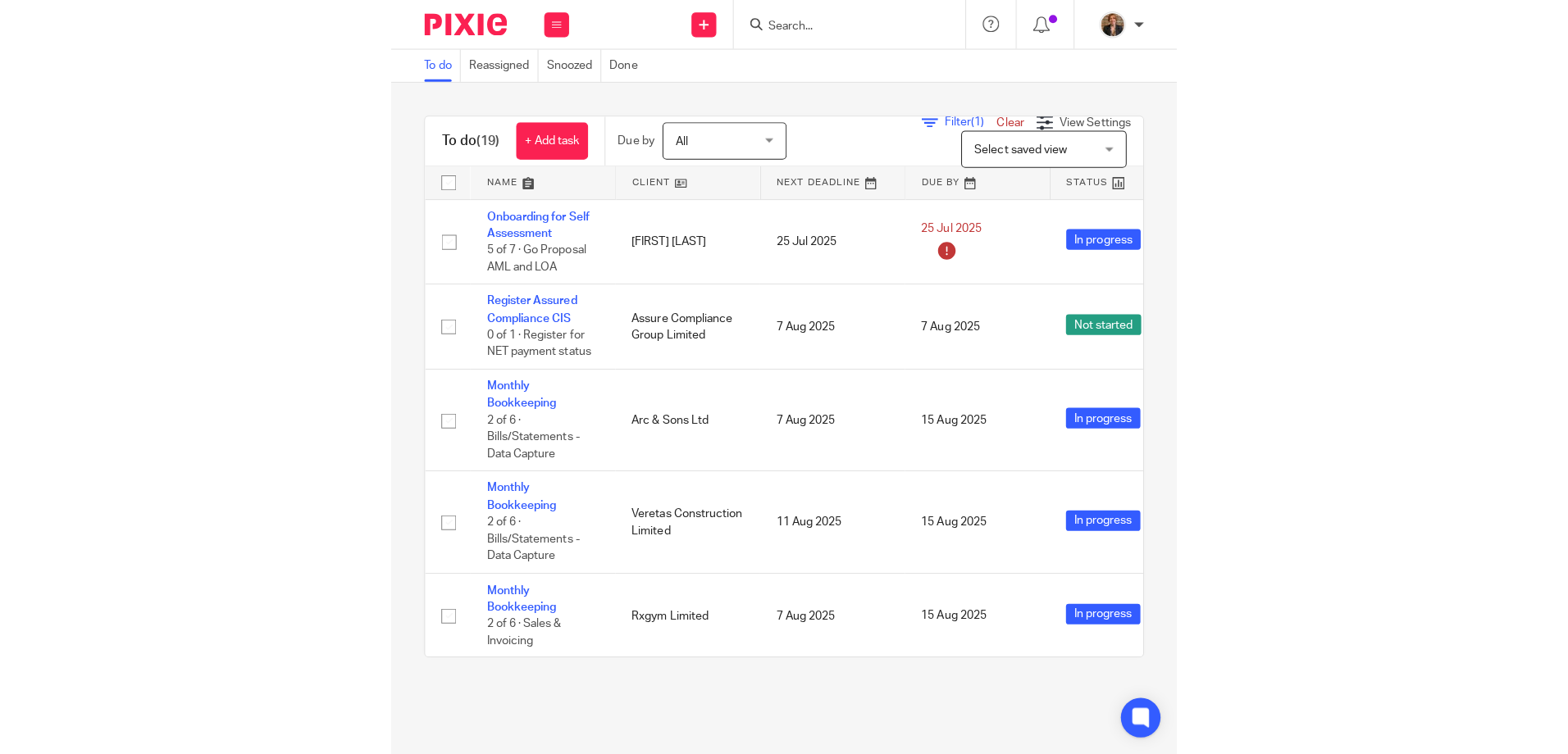 scroll, scrollTop: 0, scrollLeft: 0, axis: both 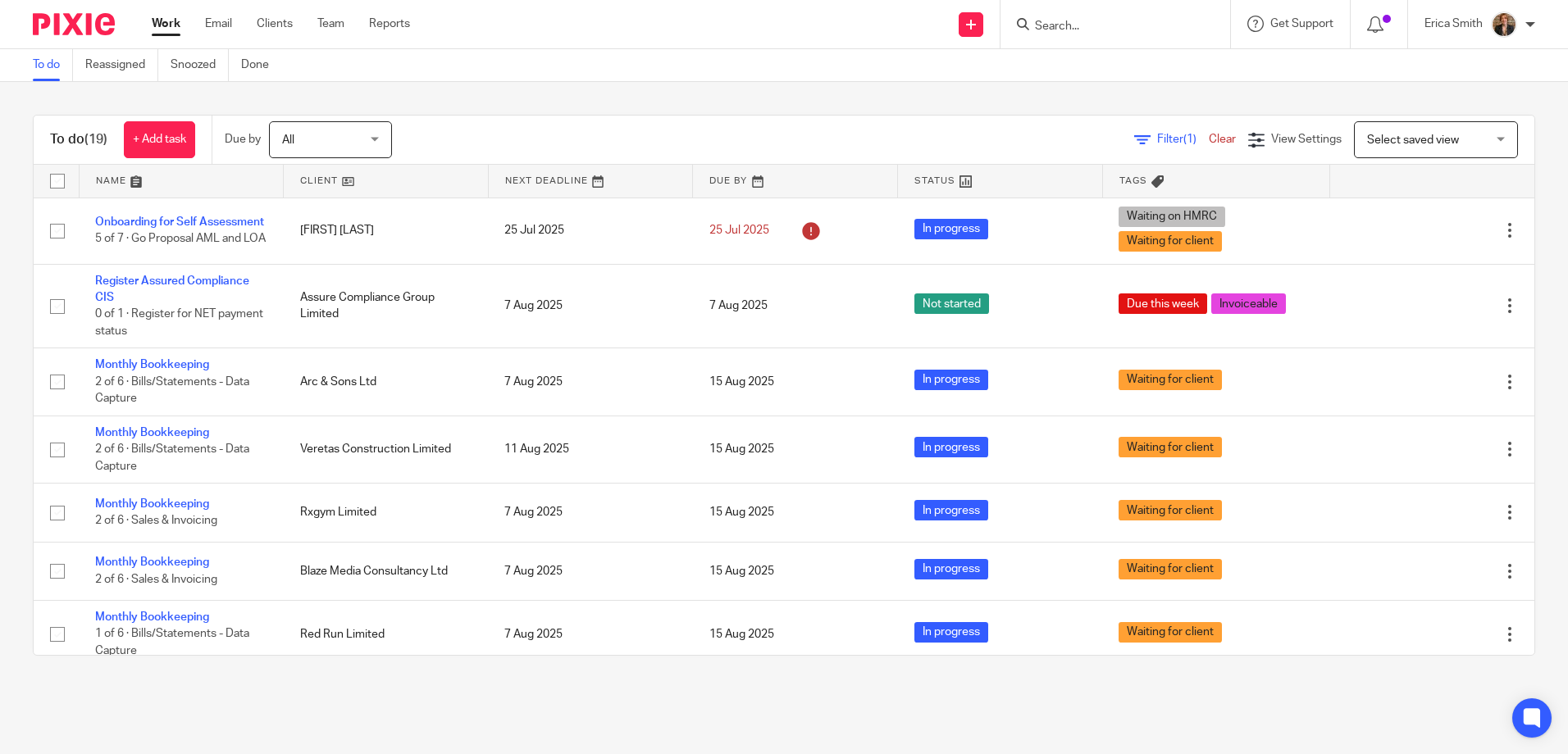 click at bounding box center (1142, 140) 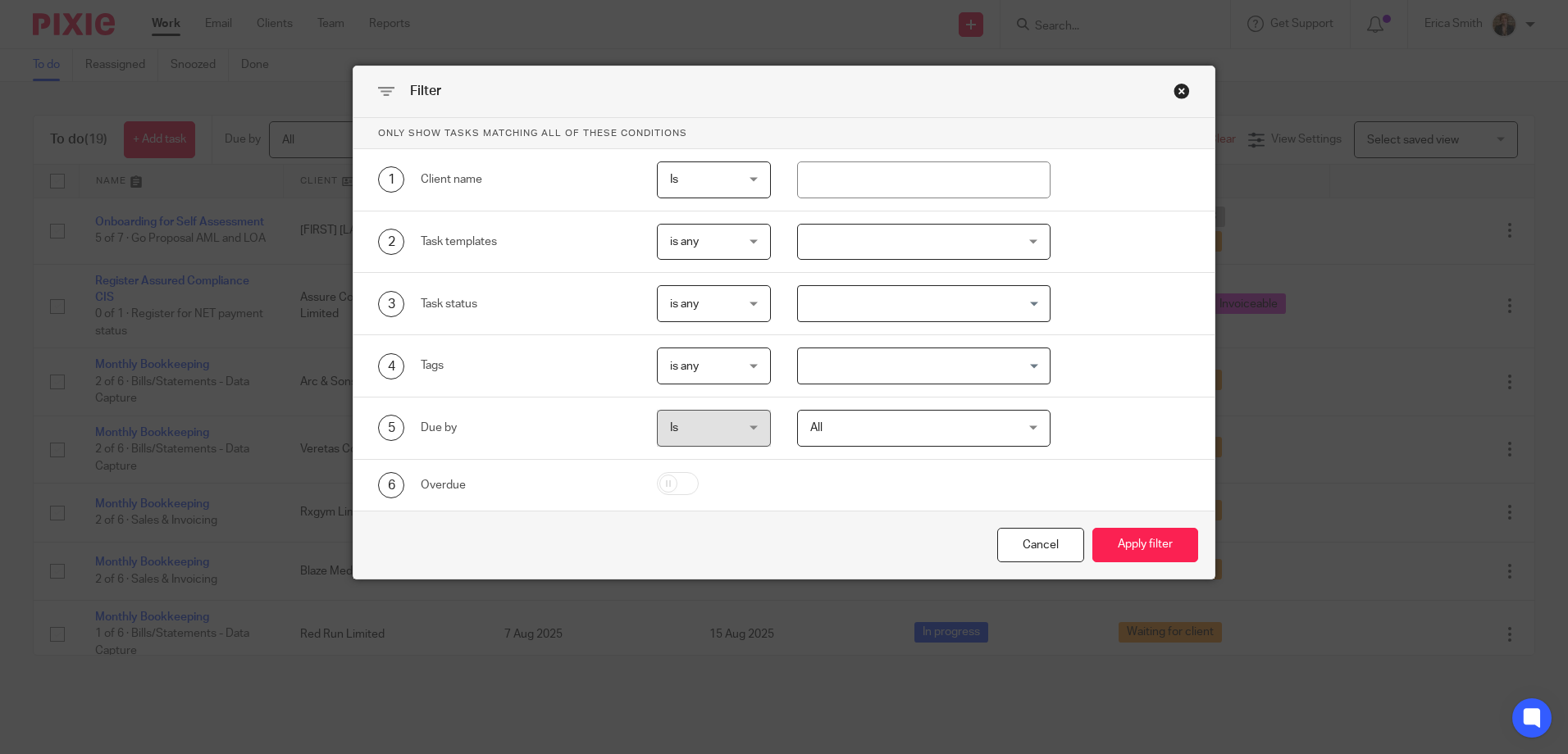 click on "Filter
Only show tasks matching all of these conditions
1
Client name
Is
Is
Is
Is not
is
2
Task templates
is any
is any
is any
is none
is_any
New client onboarding
Monthly Bookkeeping
Confirmation Statement
Annual accounts and CT600 return - Archived
Change of address" at bounding box center [784, 377] 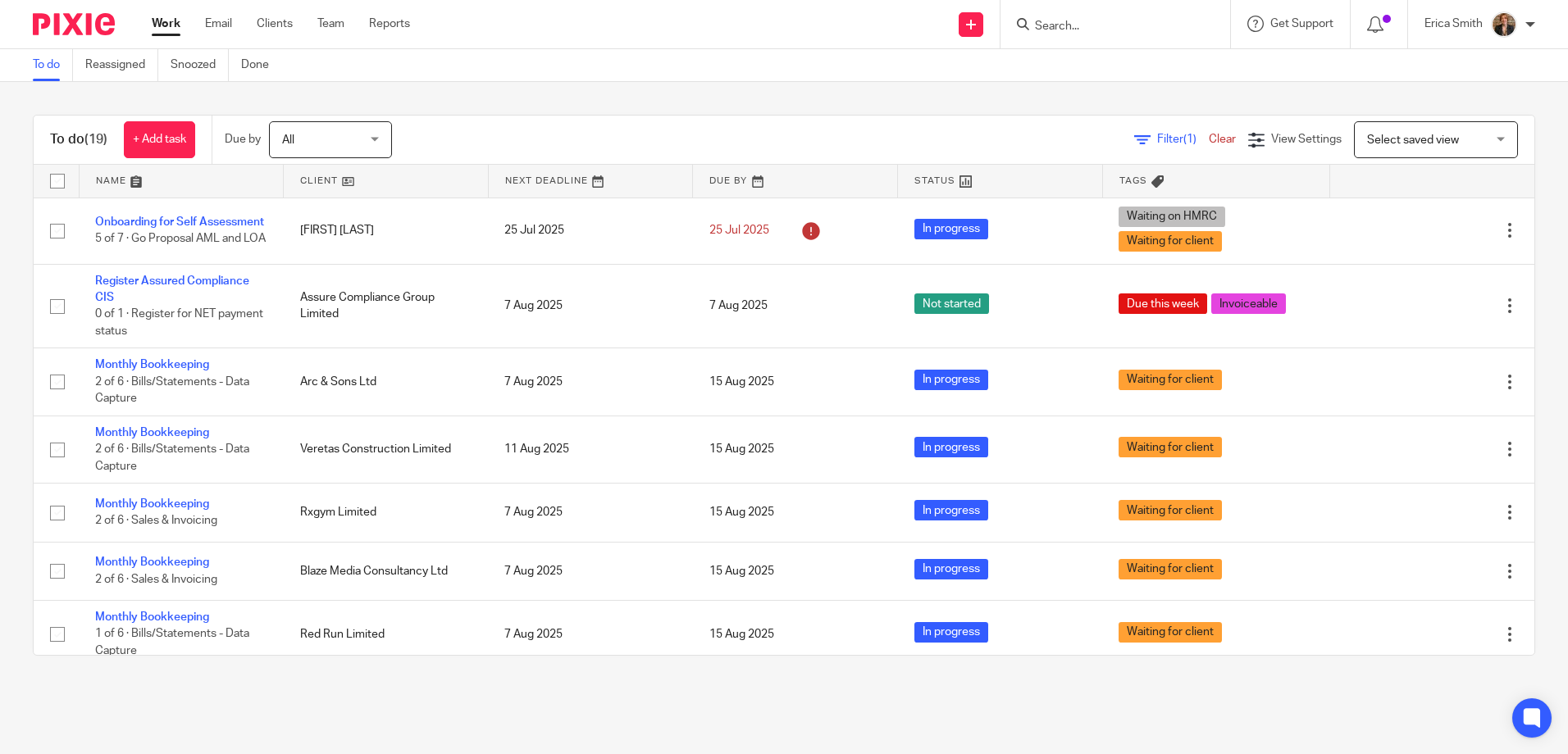 click at bounding box center [181, 181] 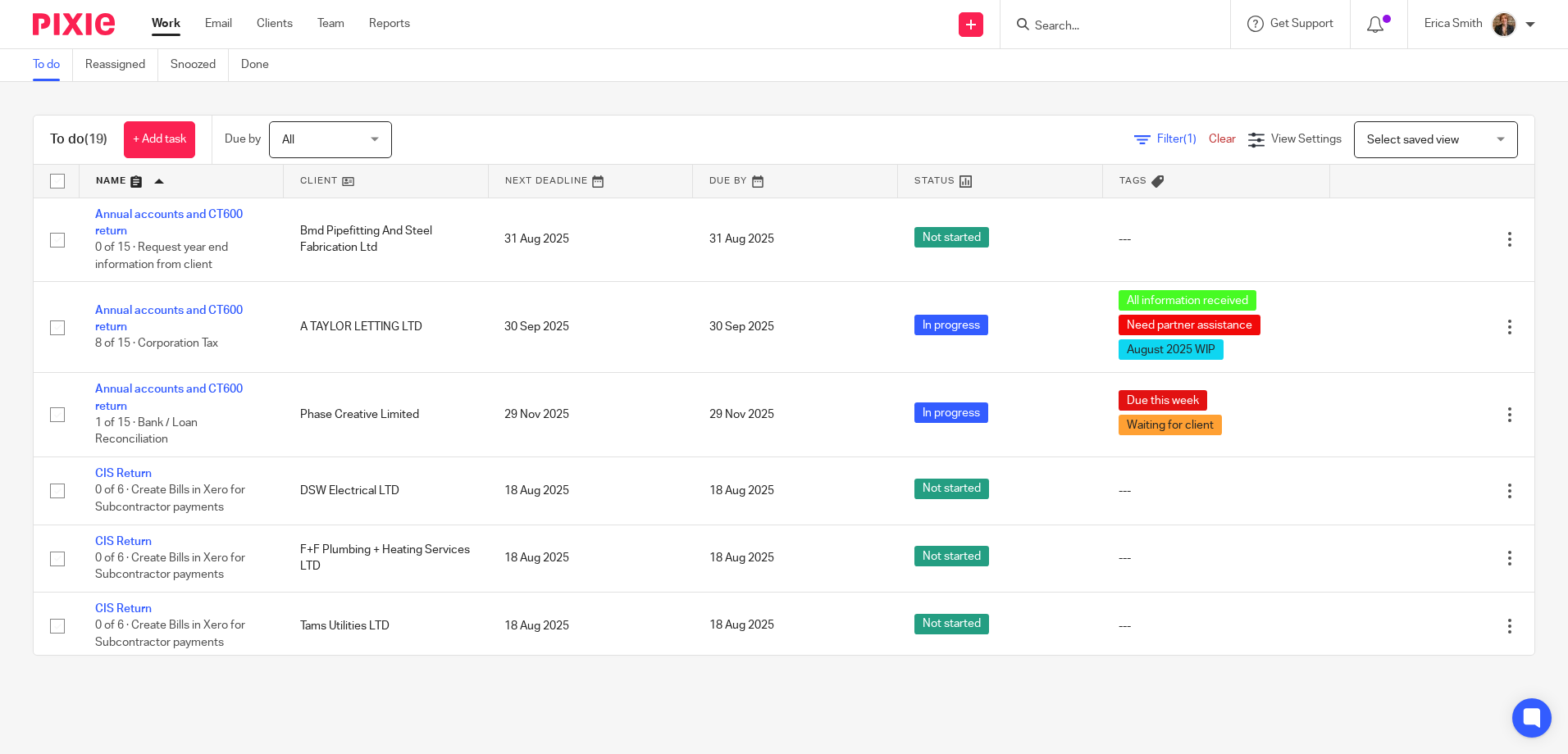 scroll, scrollTop: 0, scrollLeft: 0, axis: both 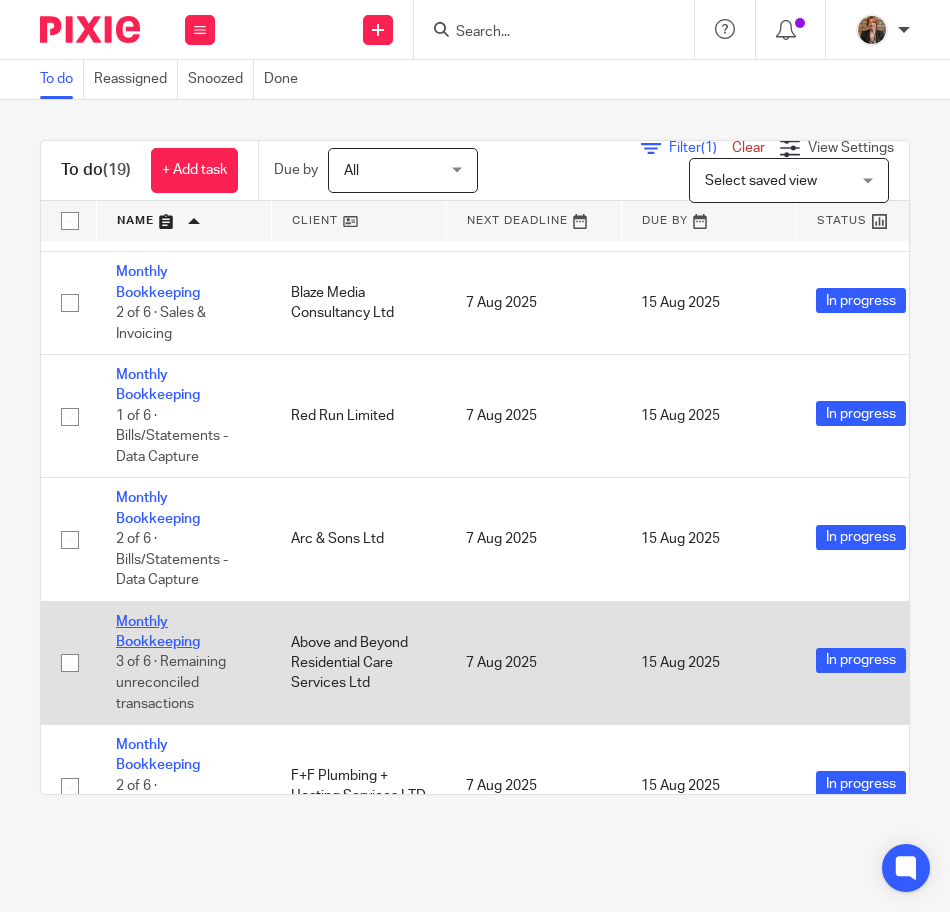 click on "Monthly Bookkeeping" at bounding box center (158, 632) 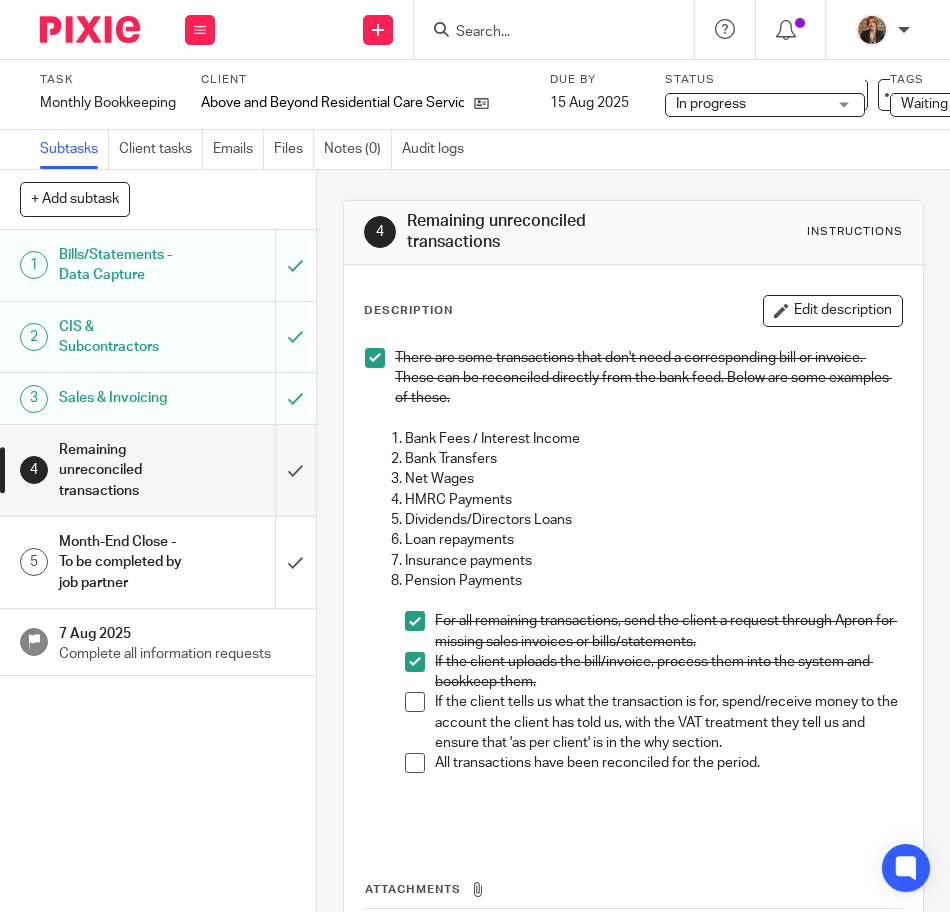scroll, scrollTop: 0, scrollLeft: 0, axis: both 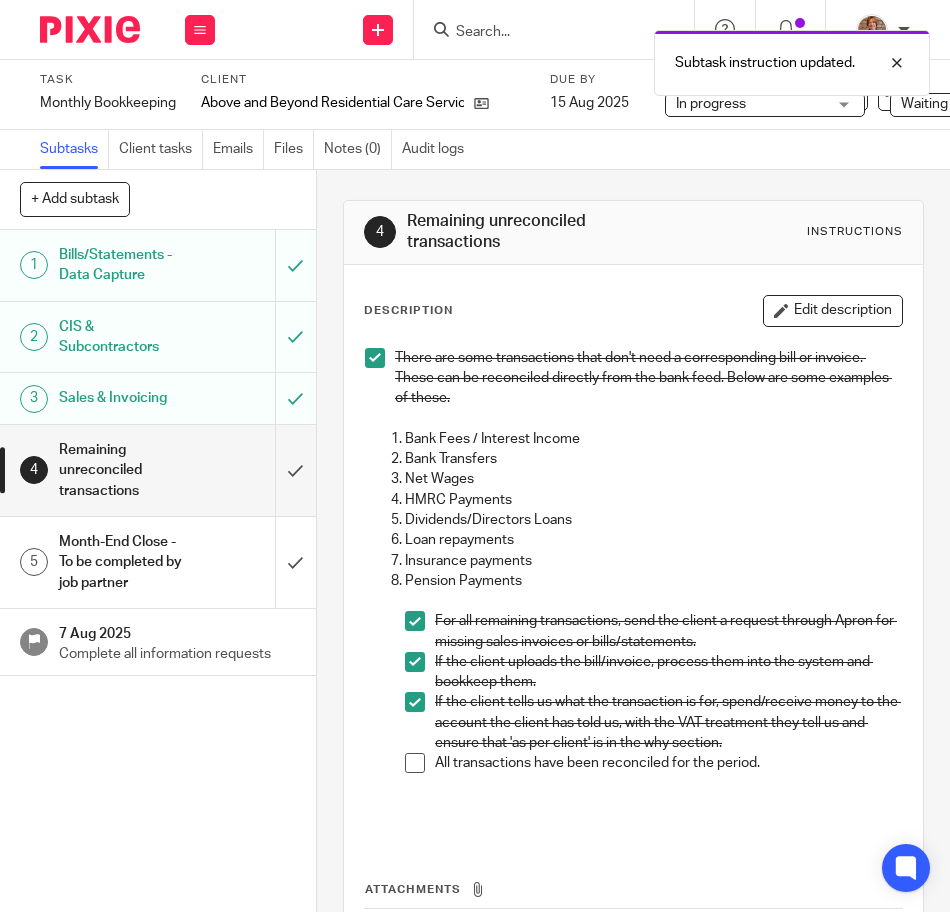 click at bounding box center [415, 763] 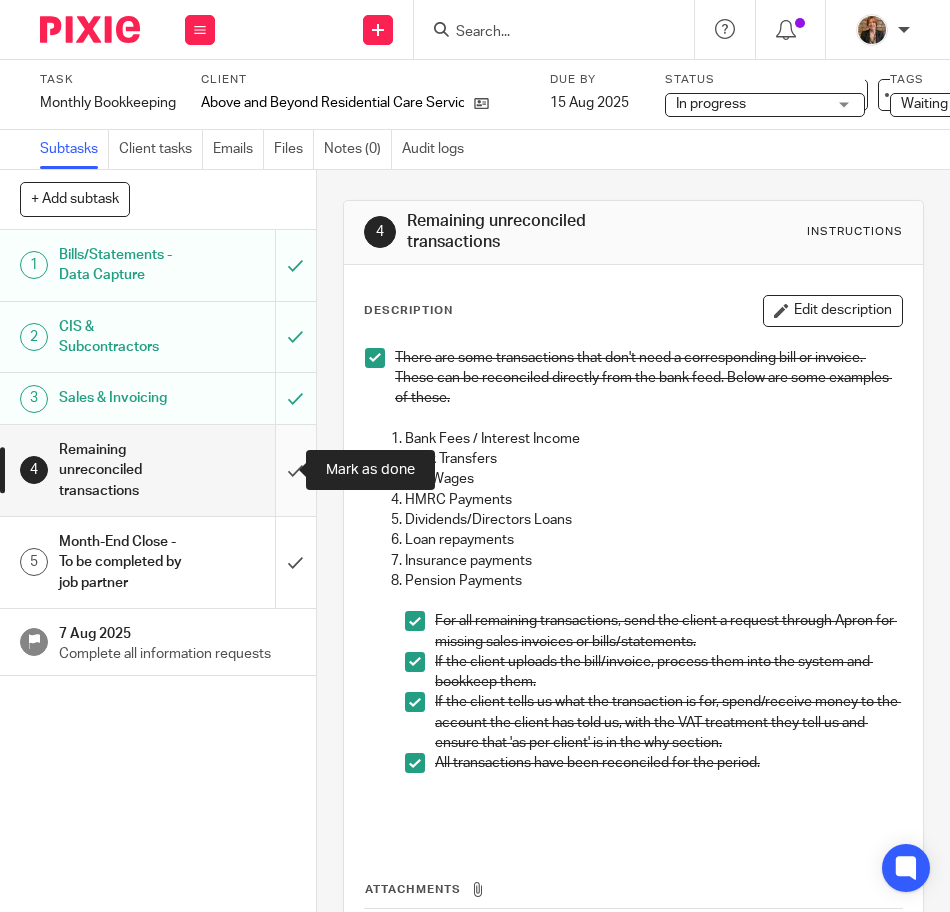 click at bounding box center (158, 470) 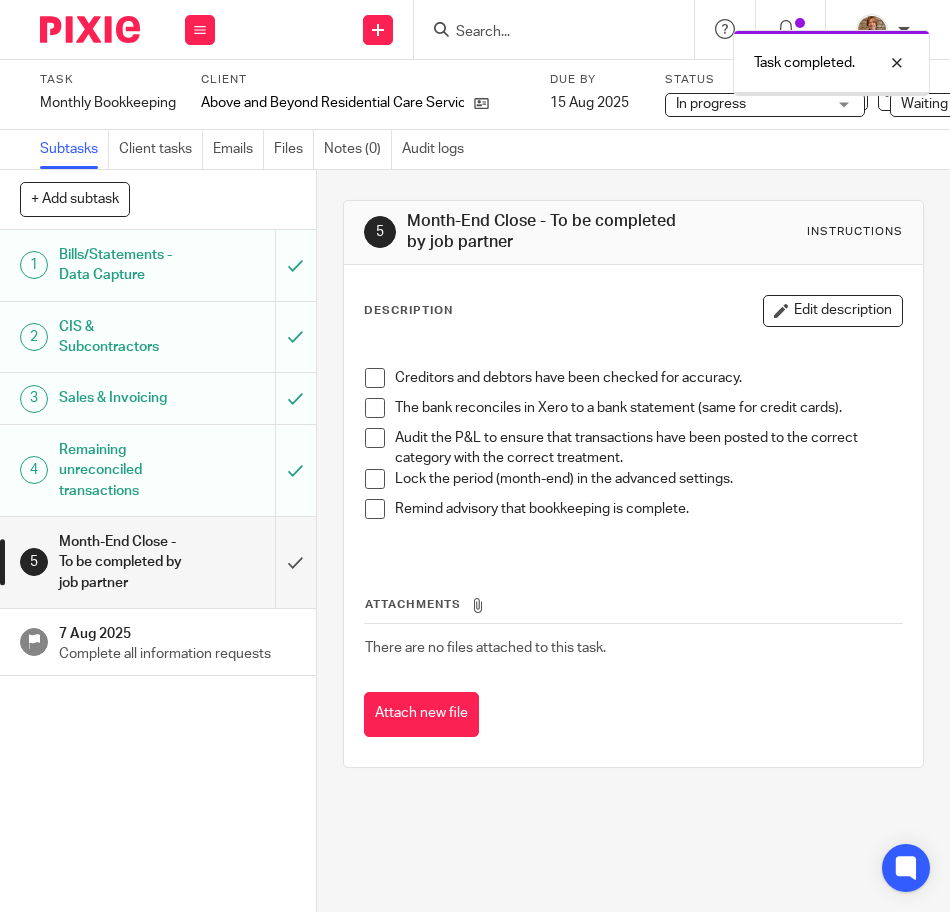 scroll, scrollTop: 0, scrollLeft: 0, axis: both 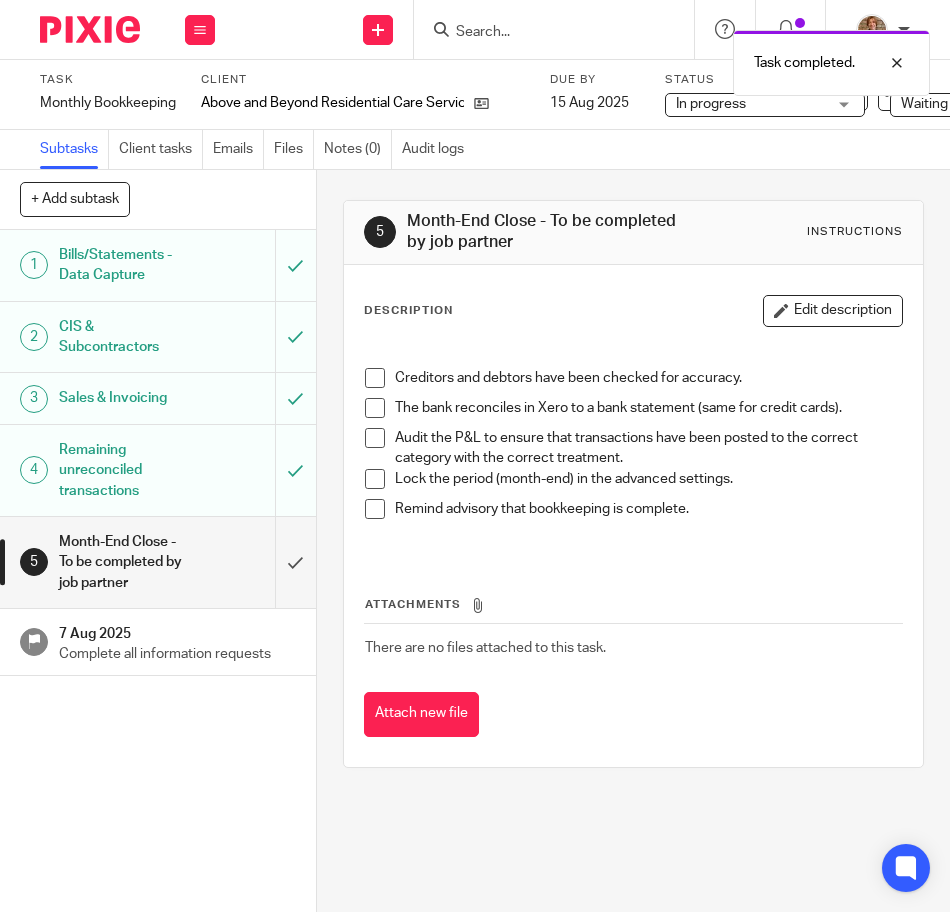 click on "Waiting for client" at bounding box center [954, 104] 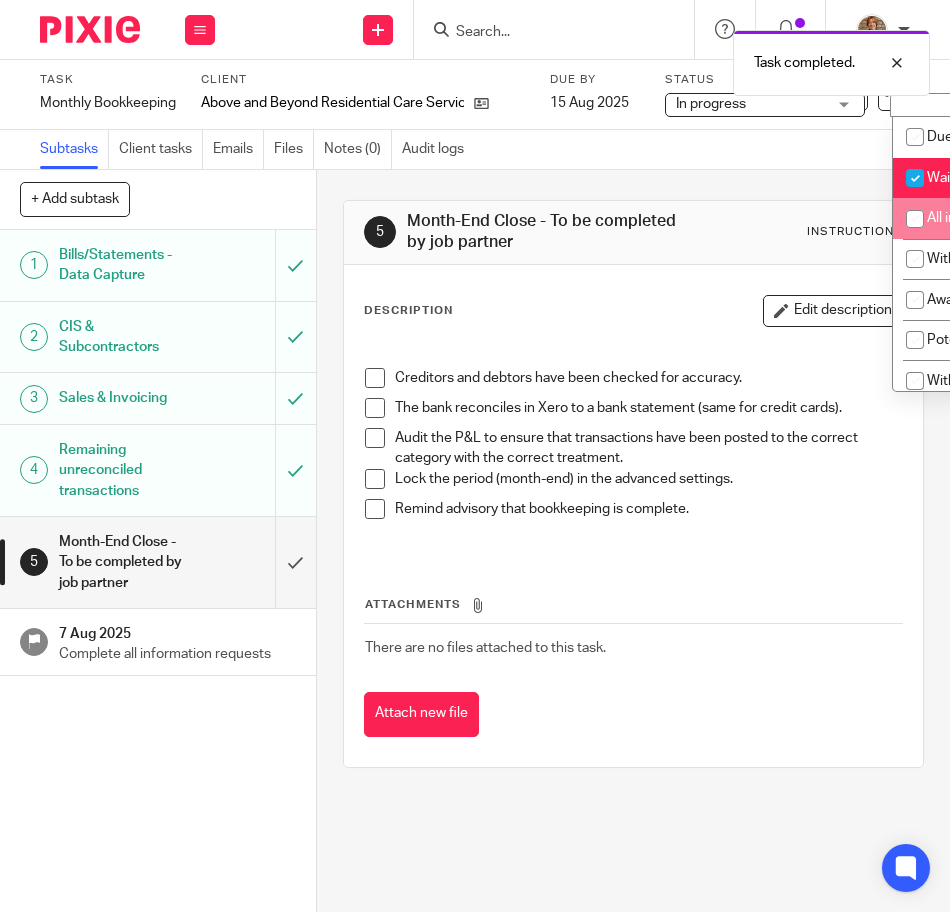 click on "All information received" at bounding box center [1001, 218] 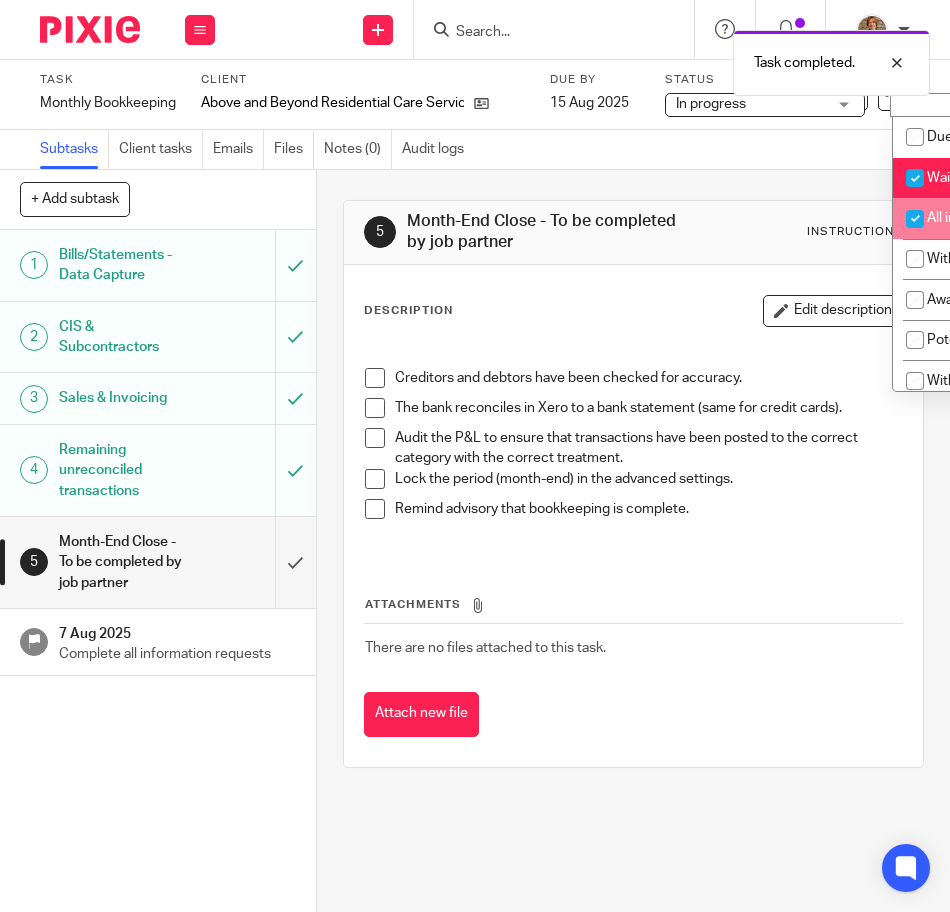 checkbox on "true" 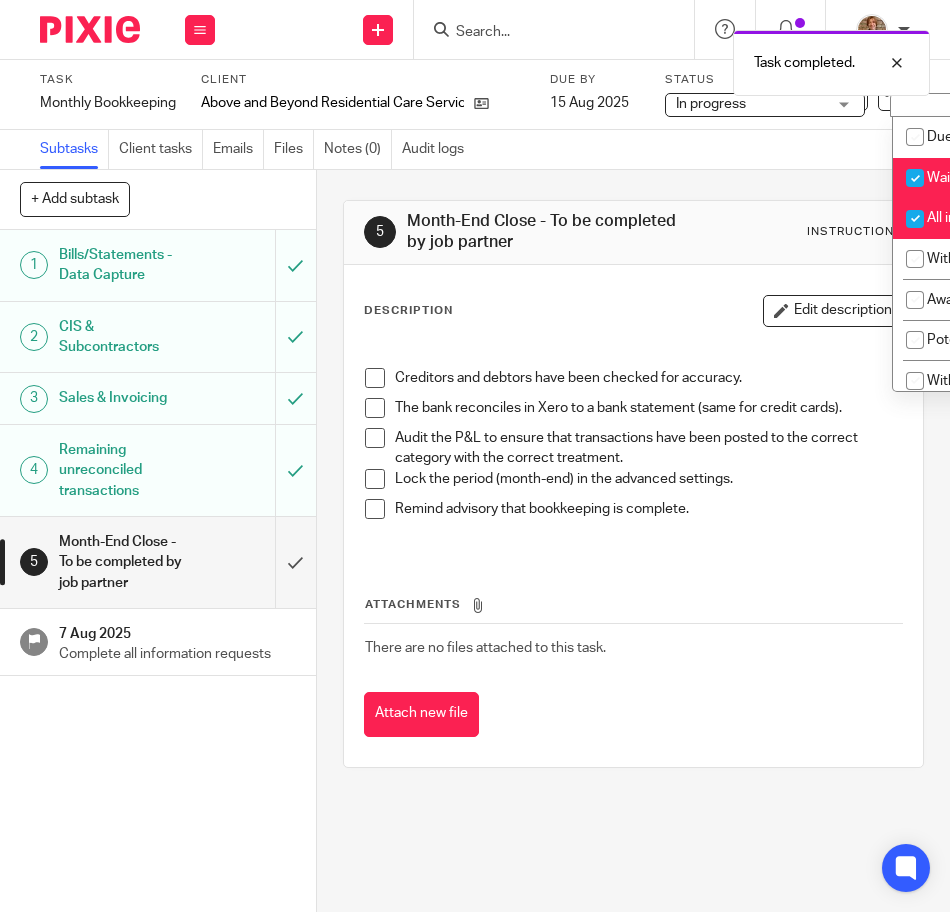 click at bounding box center [915, 178] 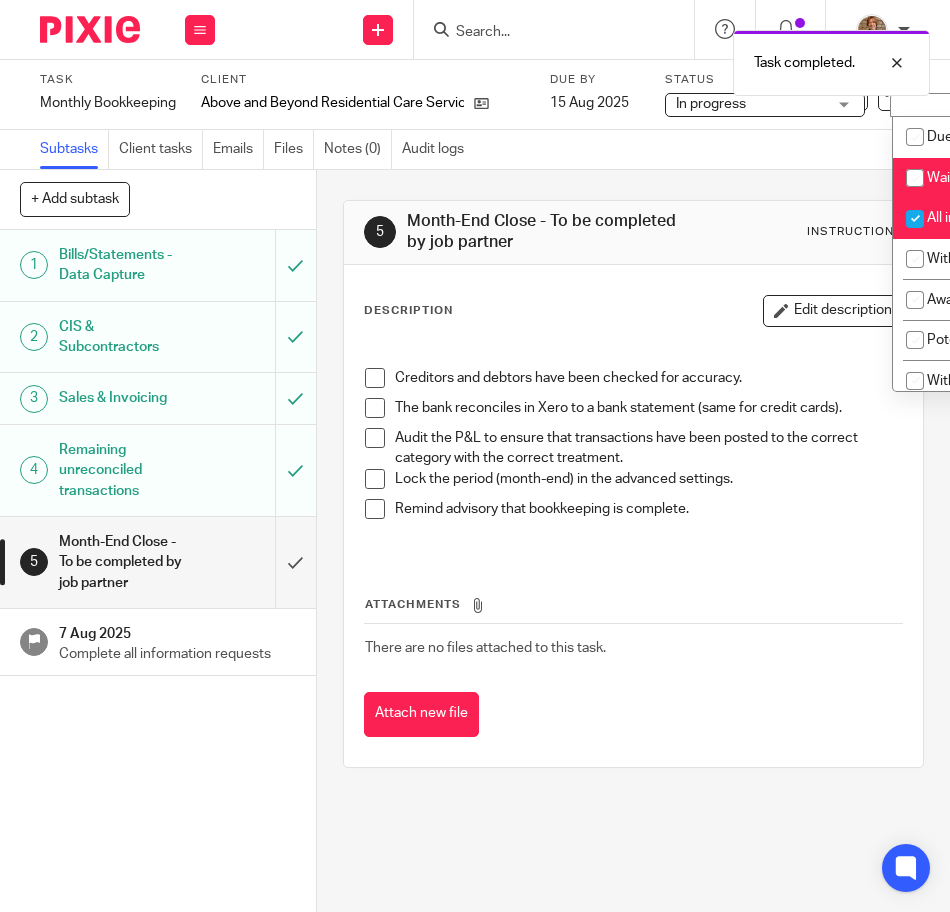 checkbox on "false" 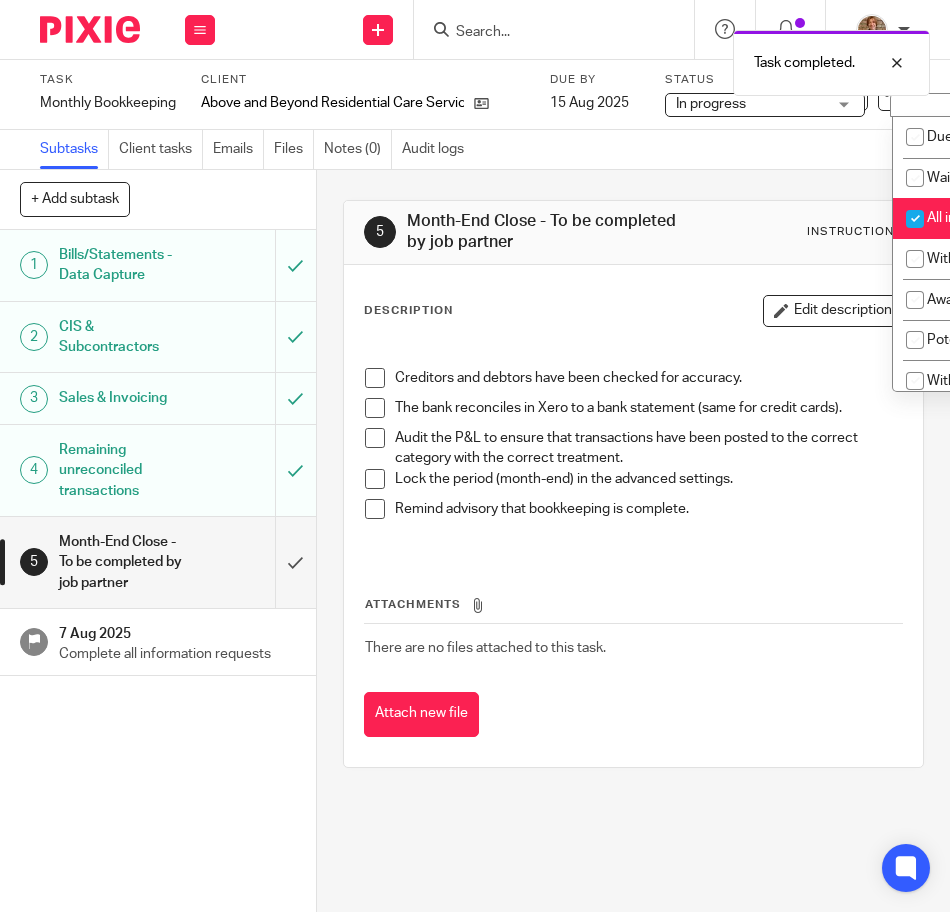 click on "In progress
In progress" at bounding box center (765, 105) 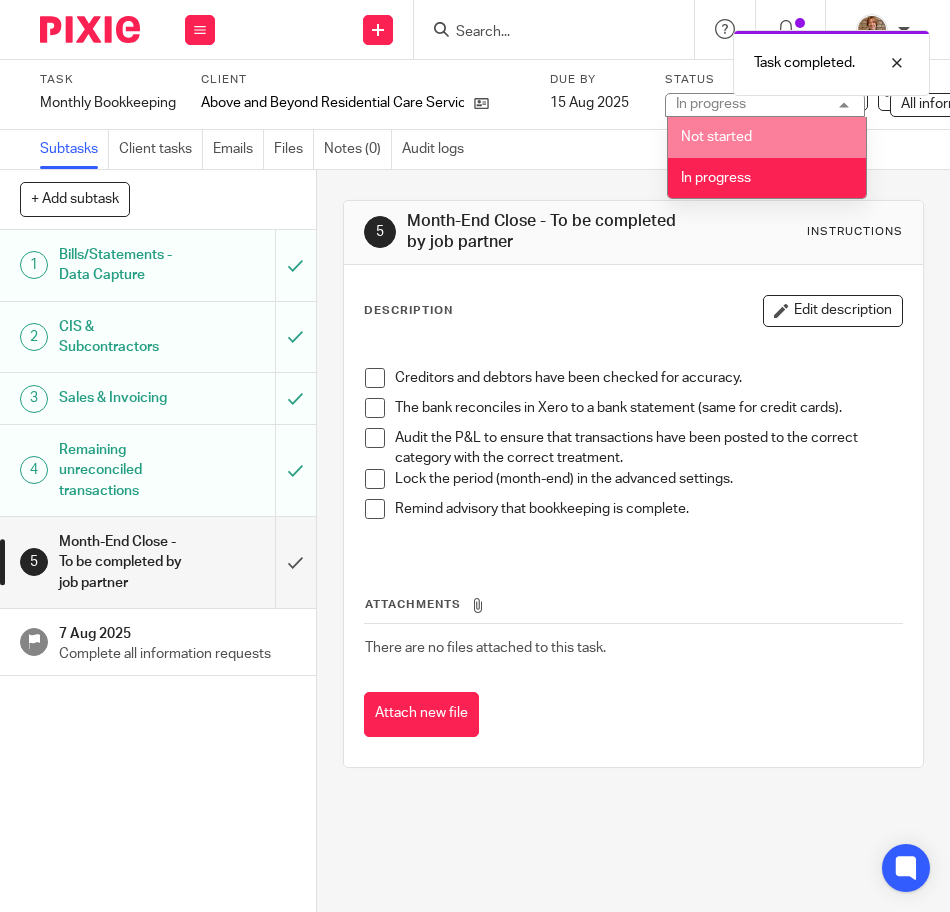 click on "Subtasks
Client tasks
Emails
Files
Notes (0)
Audit logs" at bounding box center [475, 150] 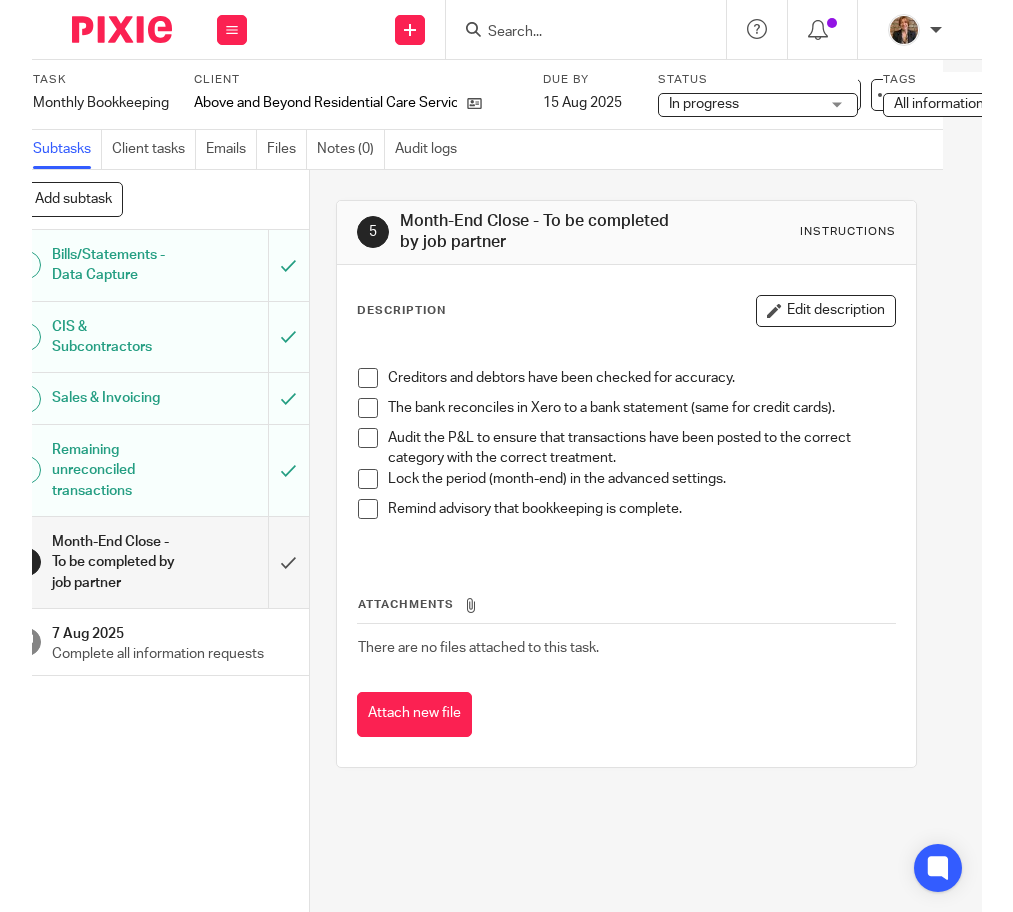 scroll, scrollTop: 0, scrollLeft: 157, axis: horizontal 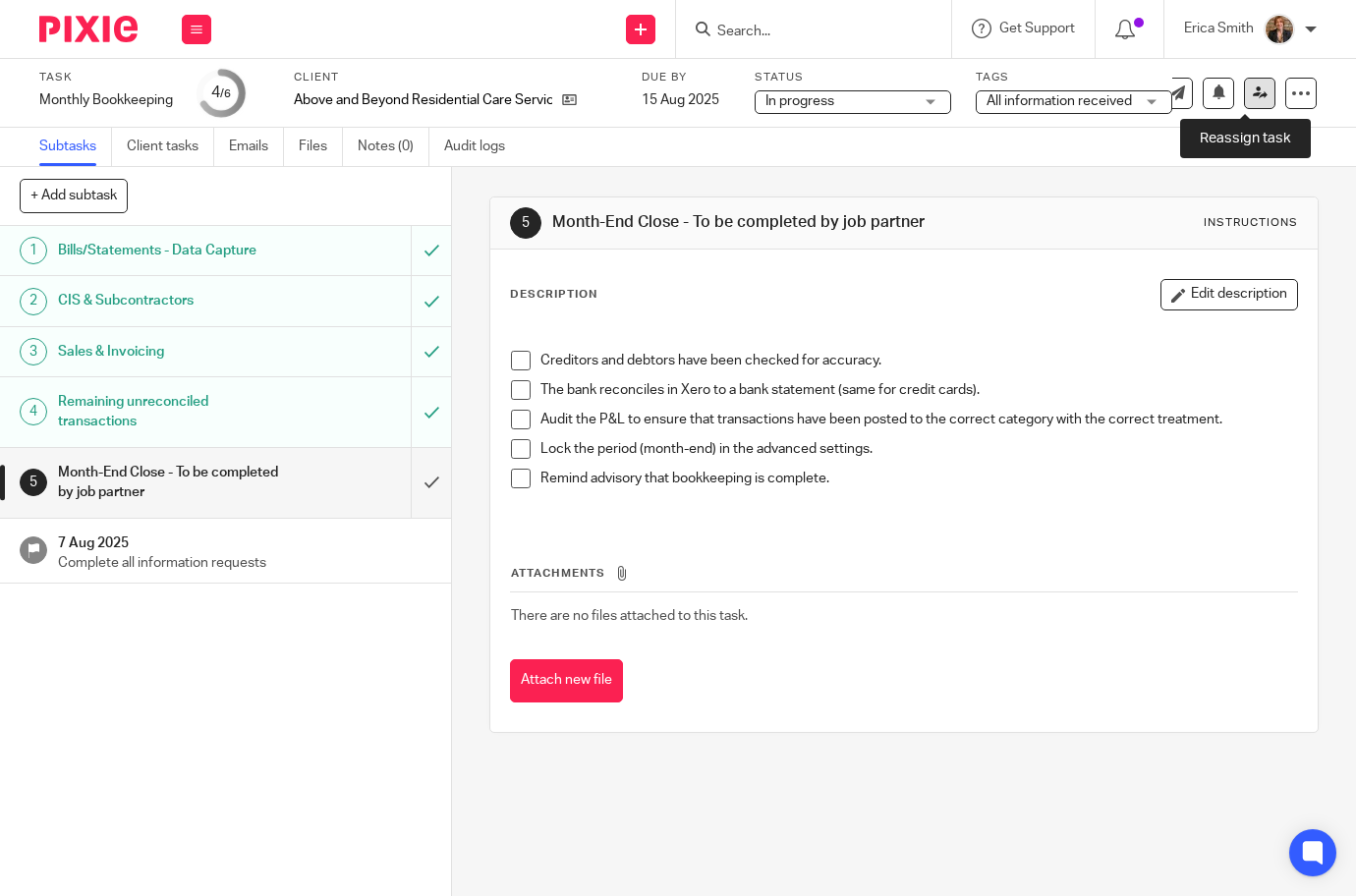 click at bounding box center [1260, 93] 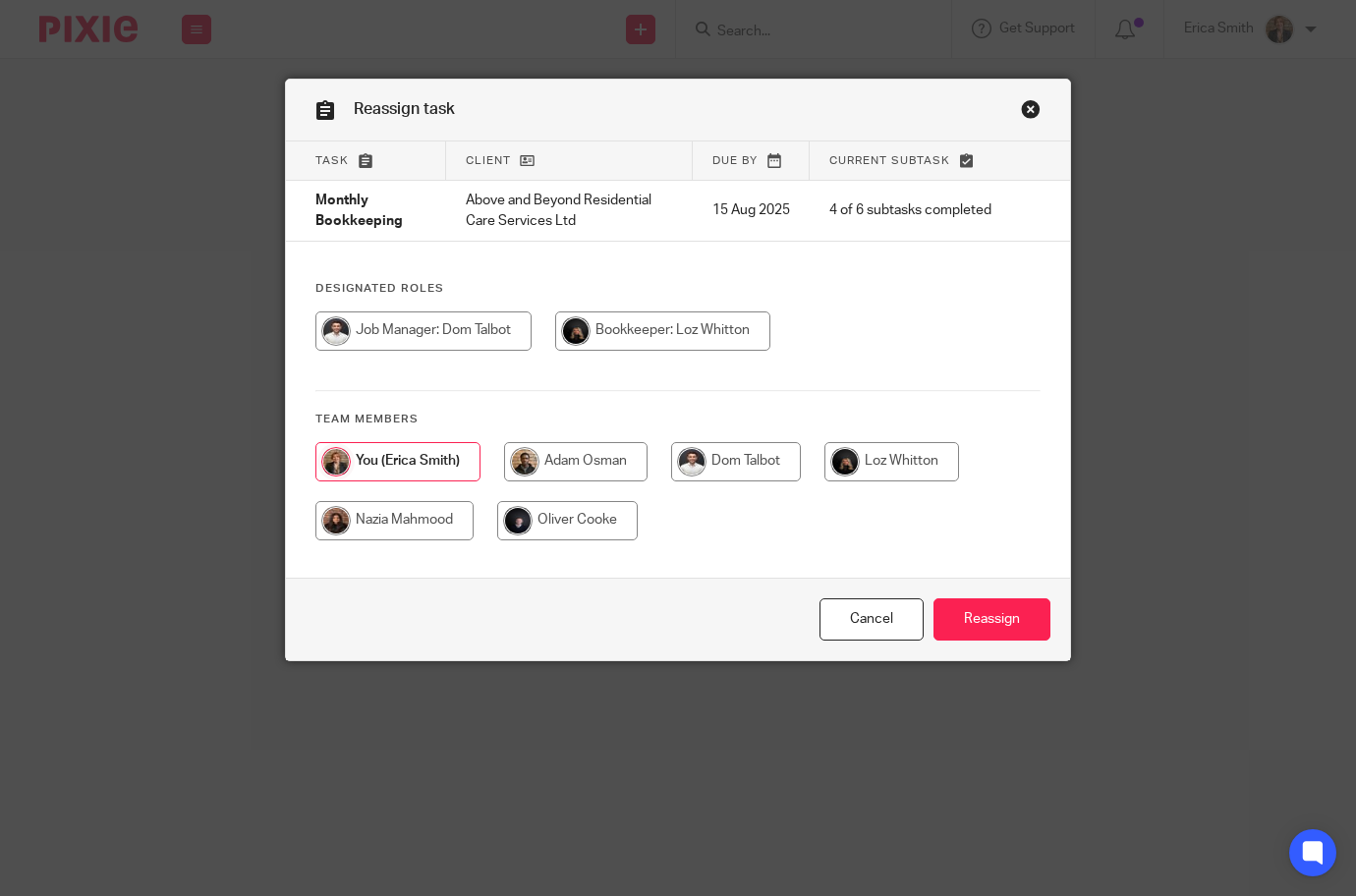scroll, scrollTop: 0, scrollLeft: 0, axis: both 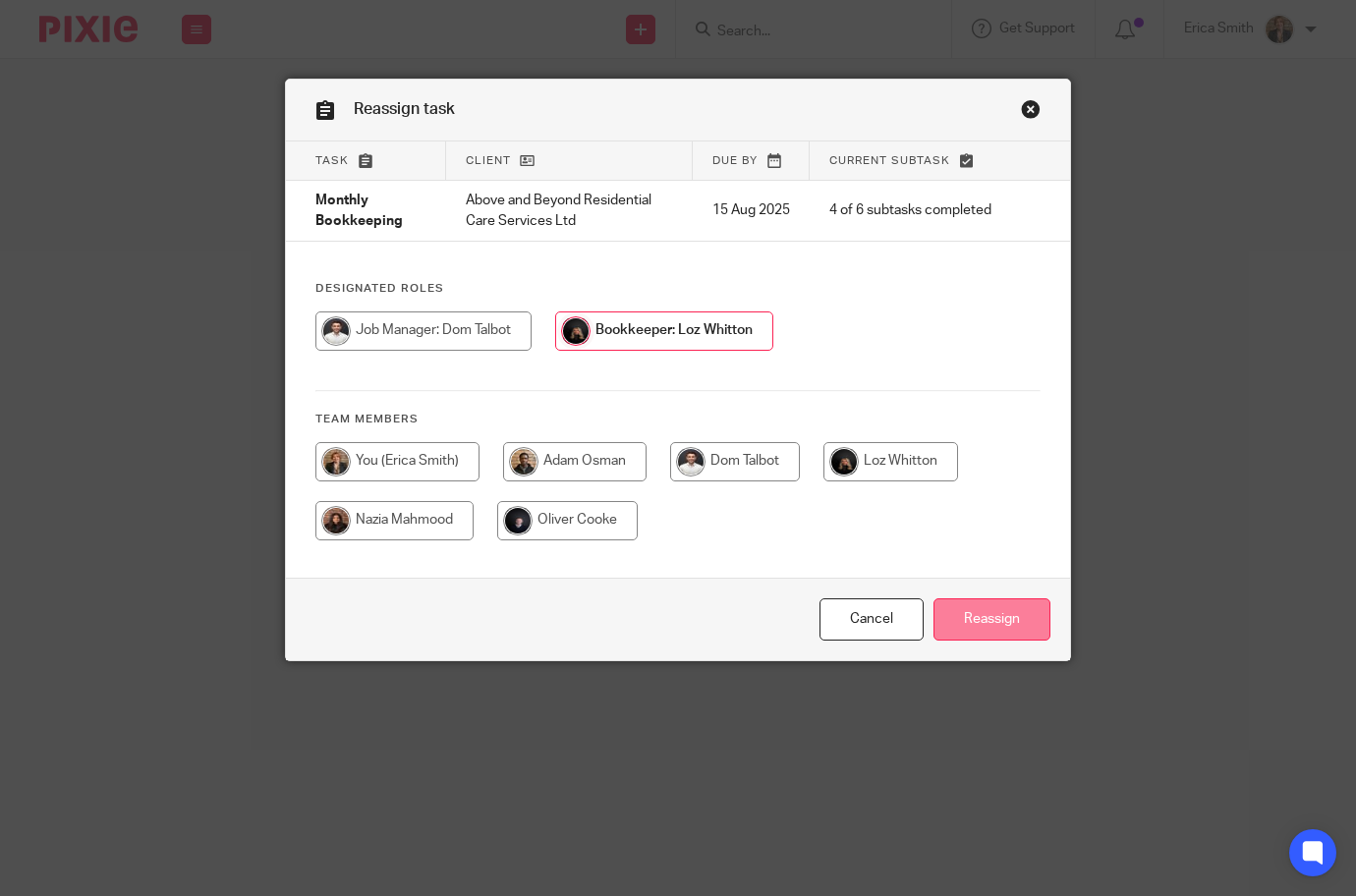 click on "Reassign" at bounding box center [991, 619] 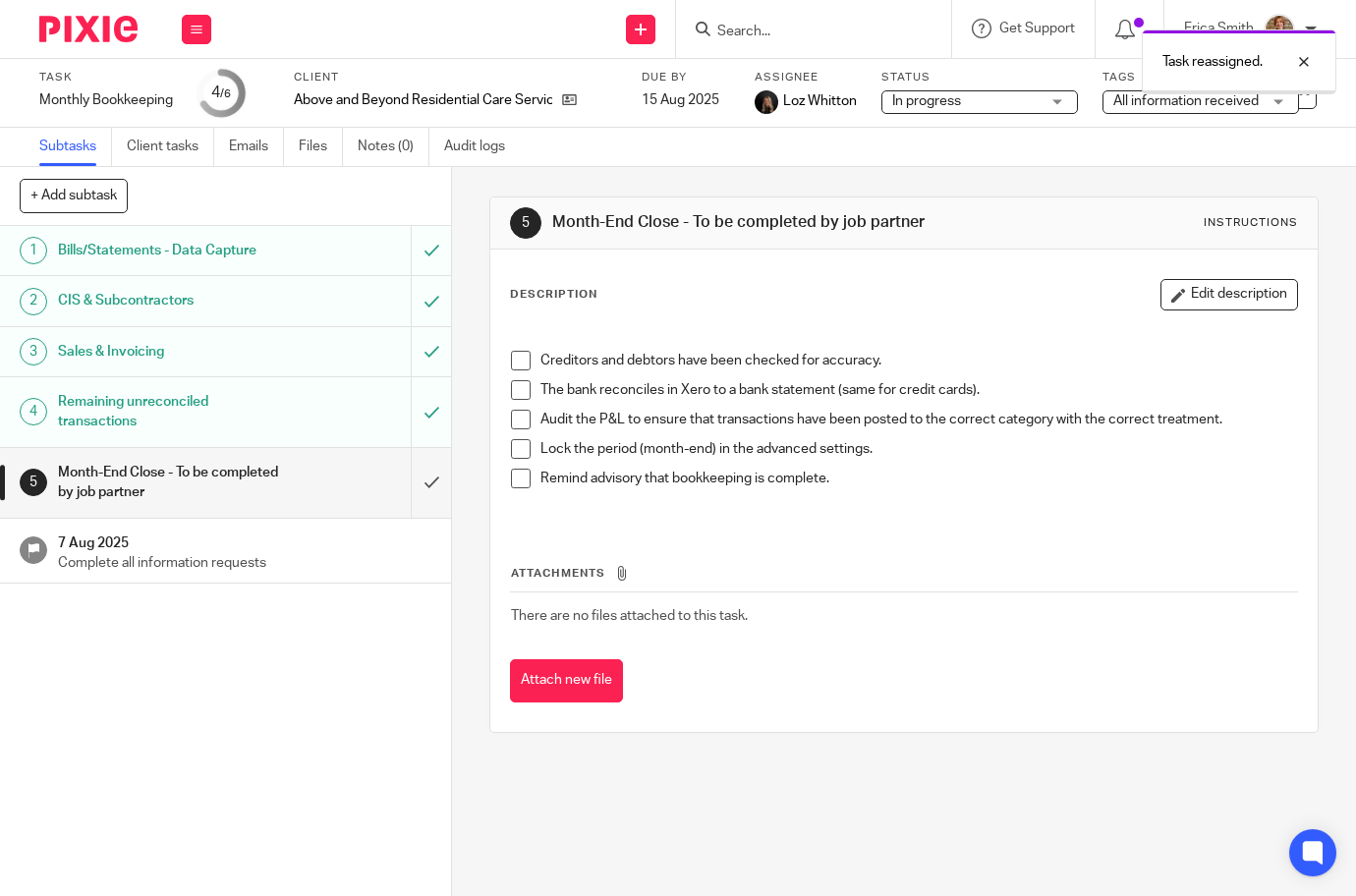 scroll, scrollTop: 0, scrollLeft: 0, axis: both 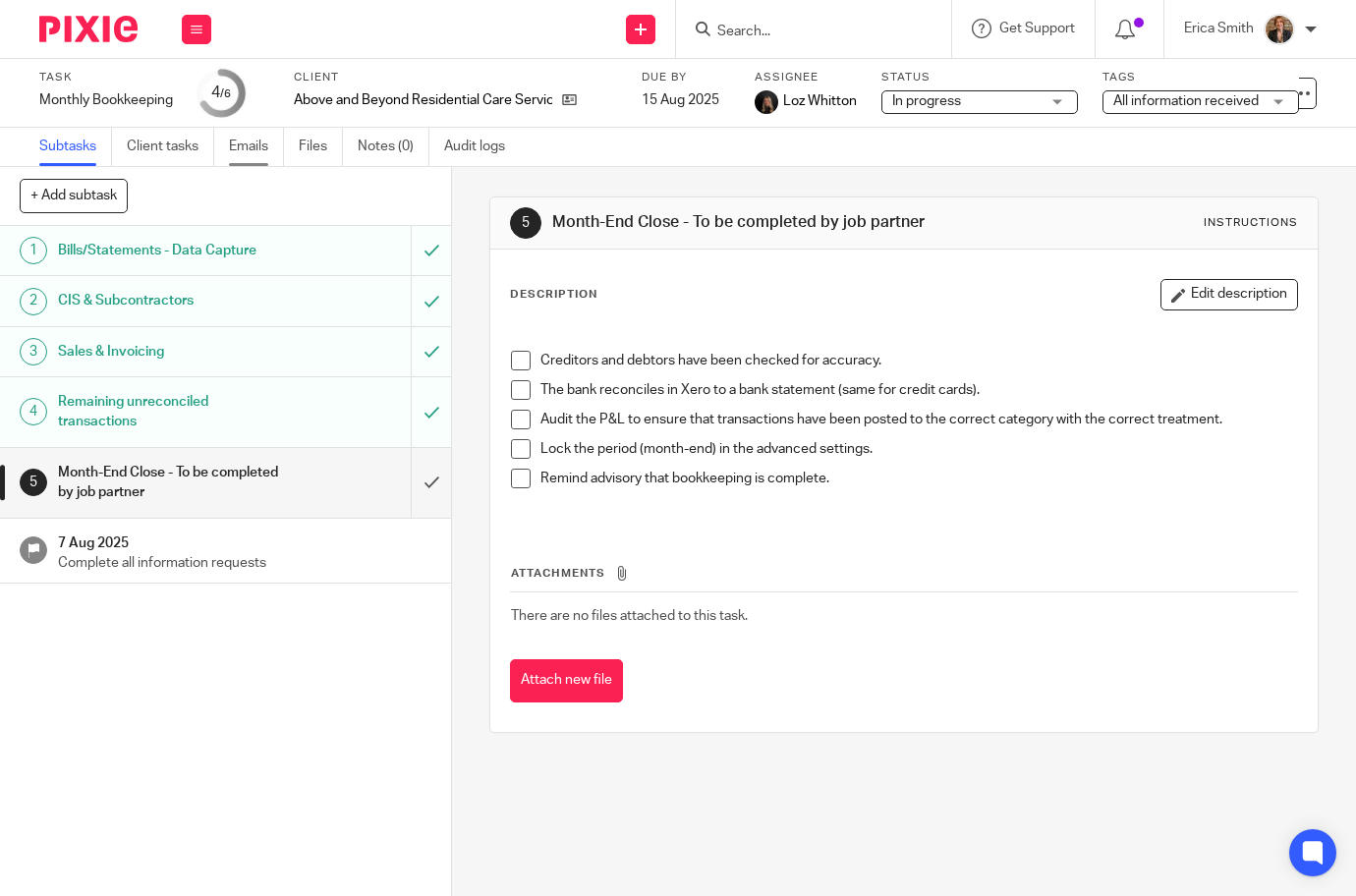 click on "Emails" at bounding box center [256, 146] 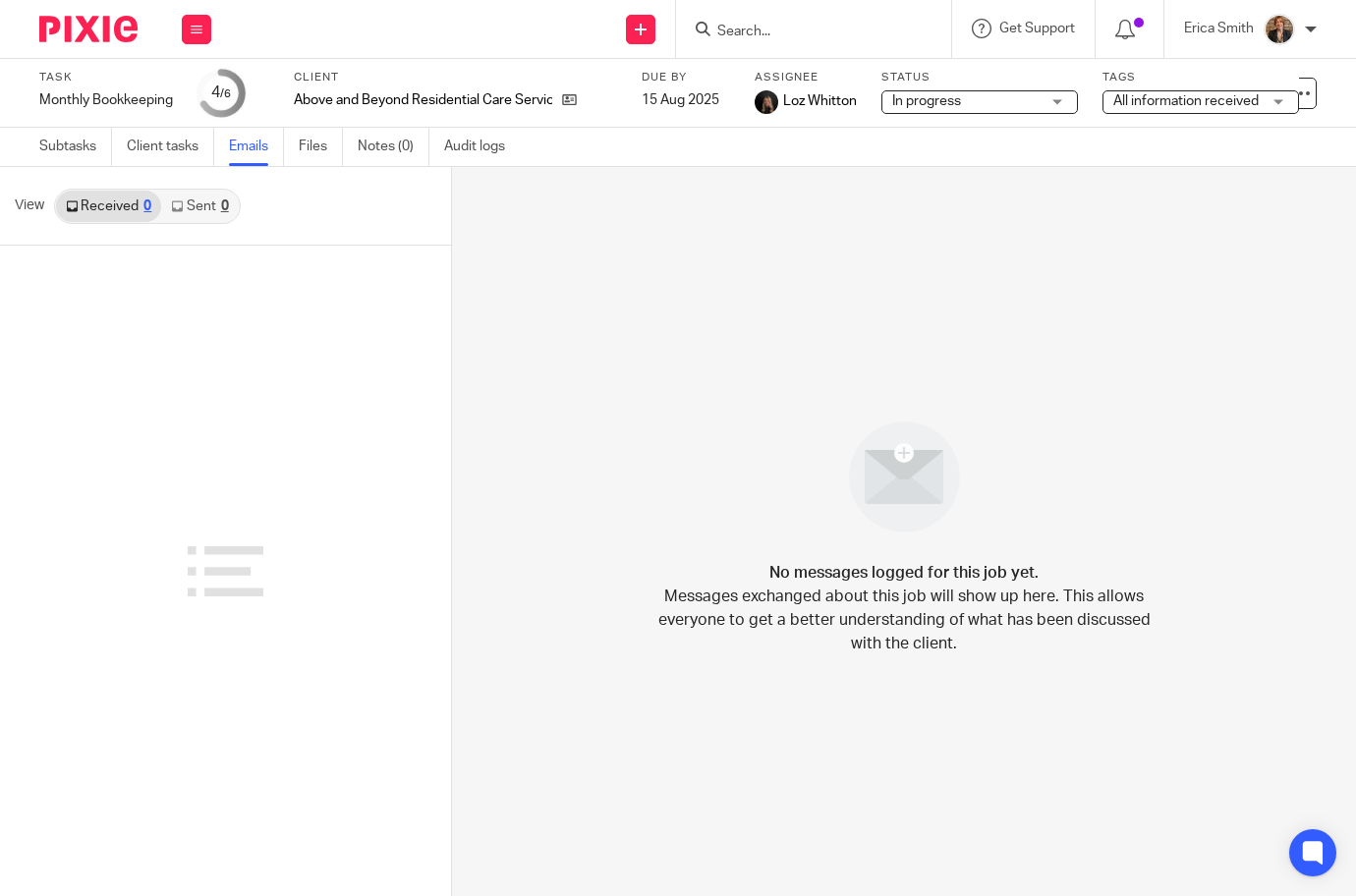 scroll, scrollTop: 0, scrollLeft: 0, axis: both 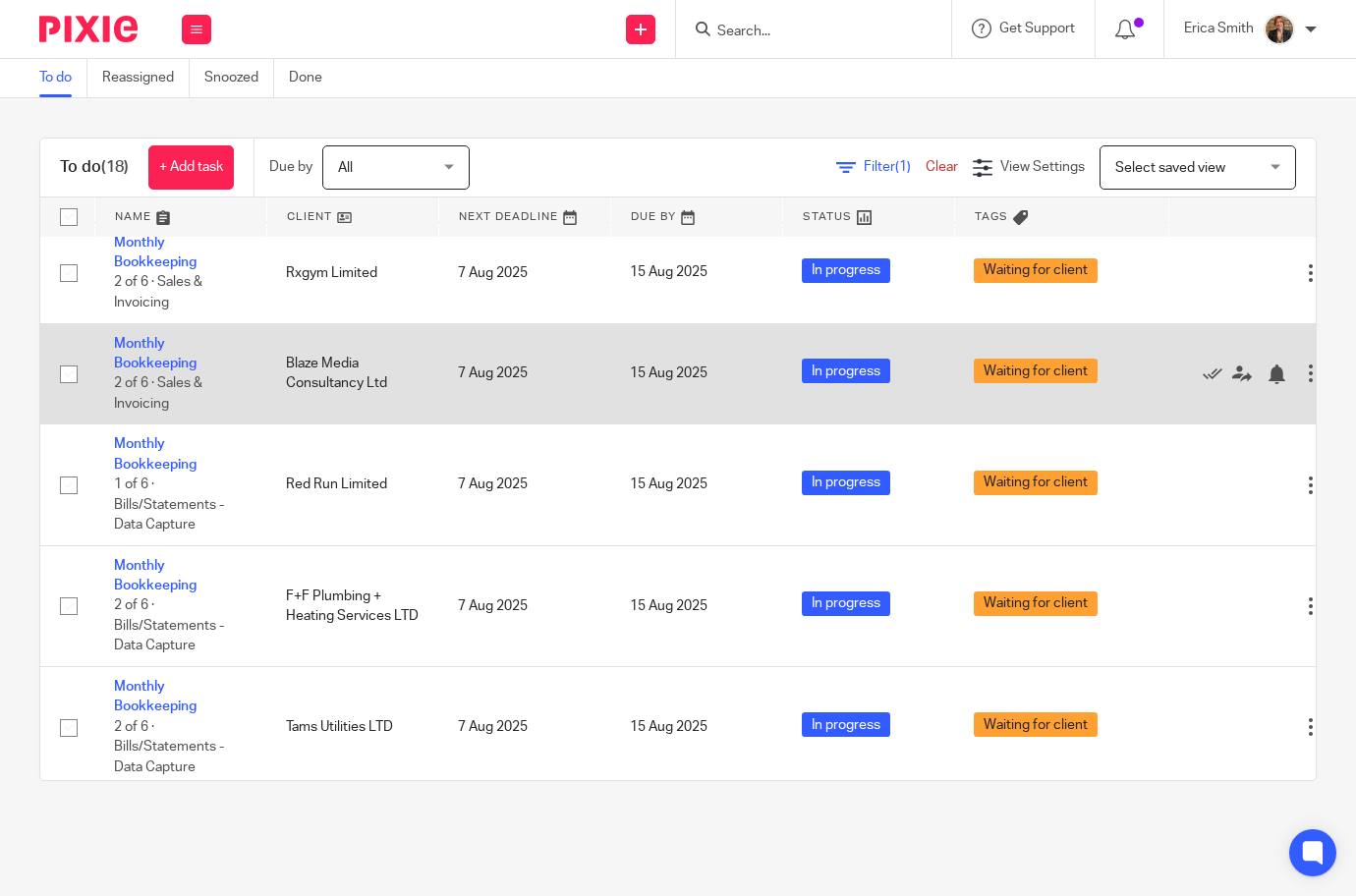 click on "Monthly Bookkeeping
2
of
6 ·
Sales & Invoicing" at bounding box center [180, 373] 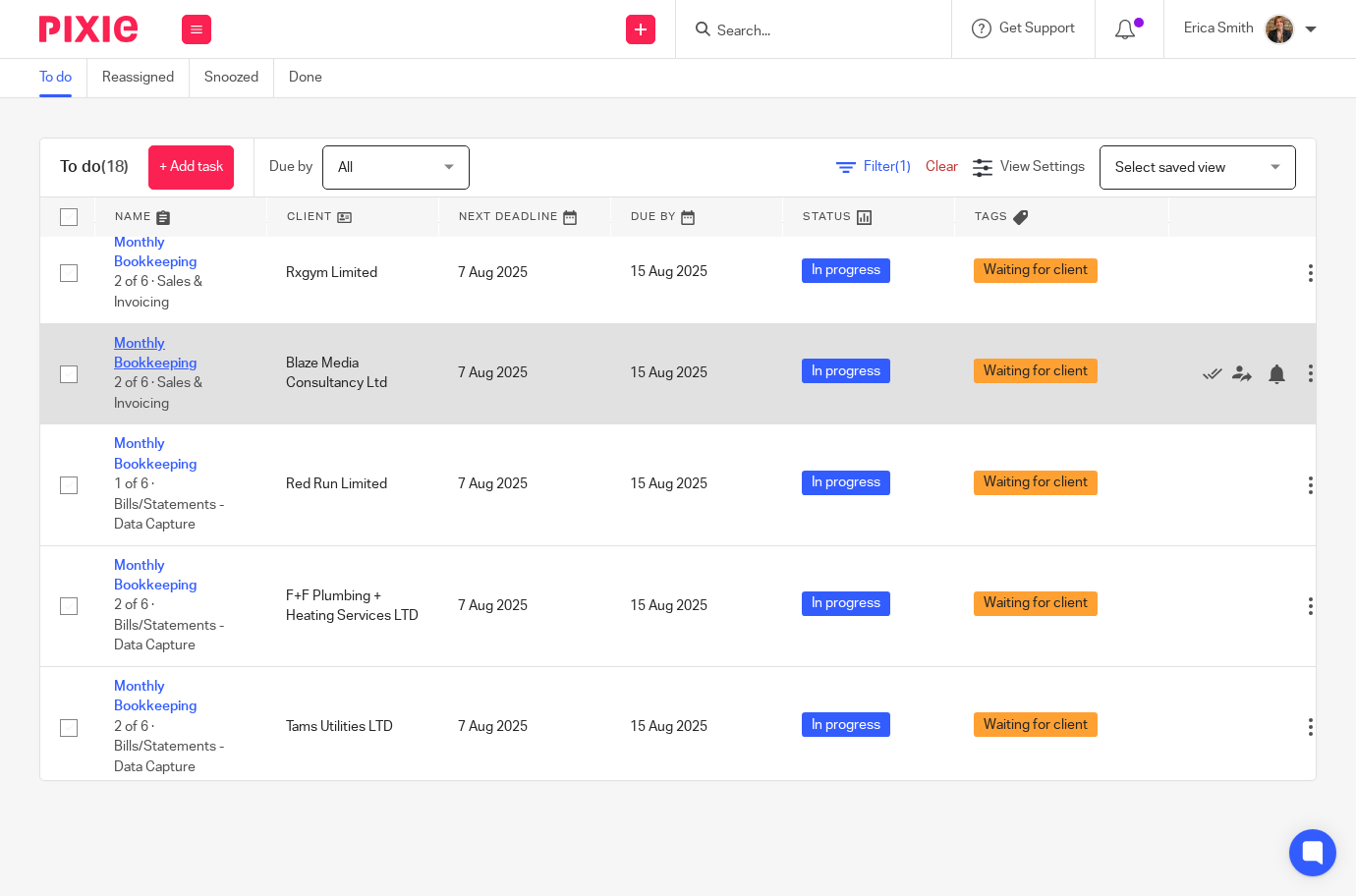 click on "Monthly Bookkeeping" at bounding box center (155, 354) 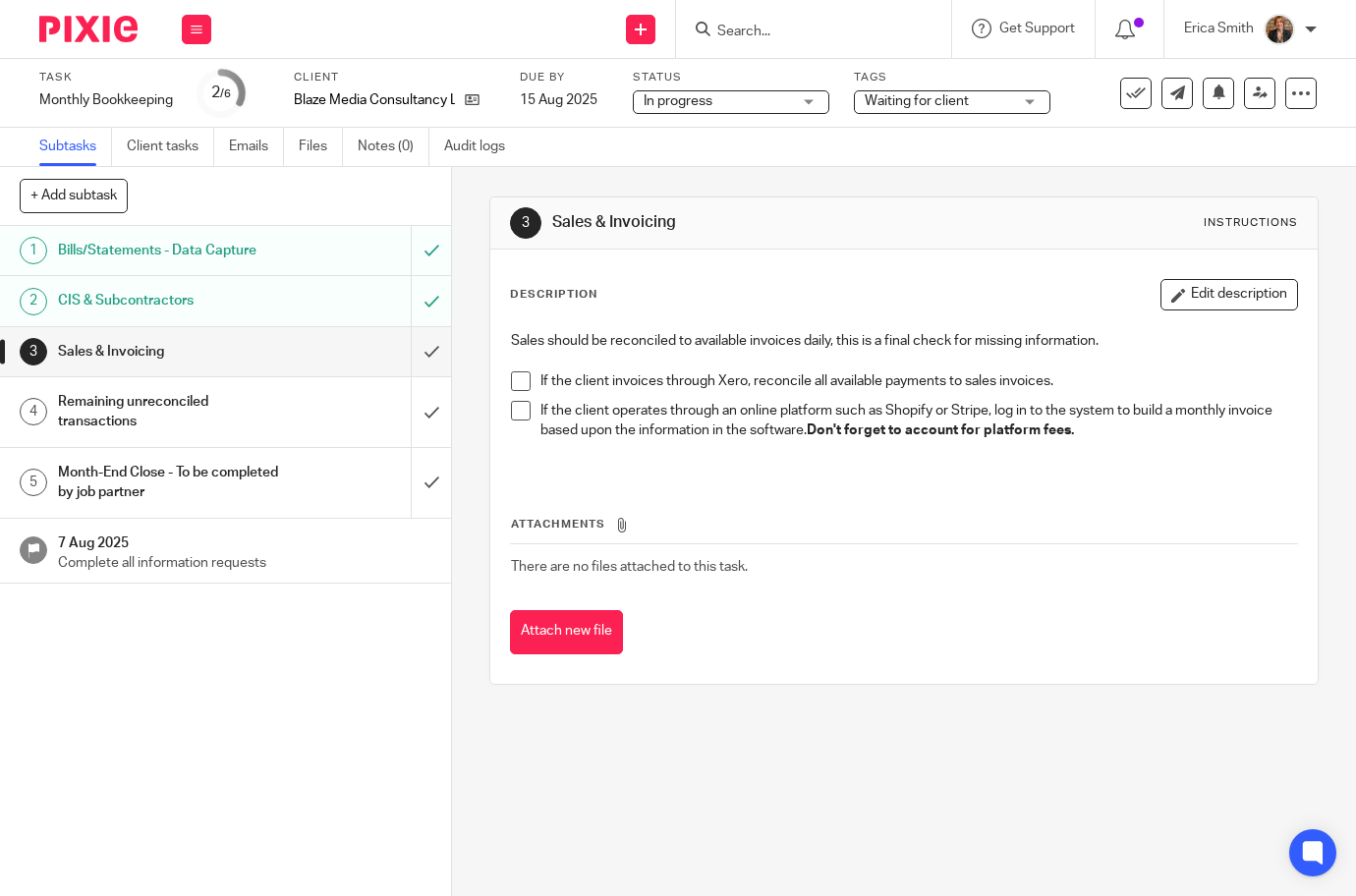 scroll, scrollTop: 0, scrollLeft: 0, axis: both 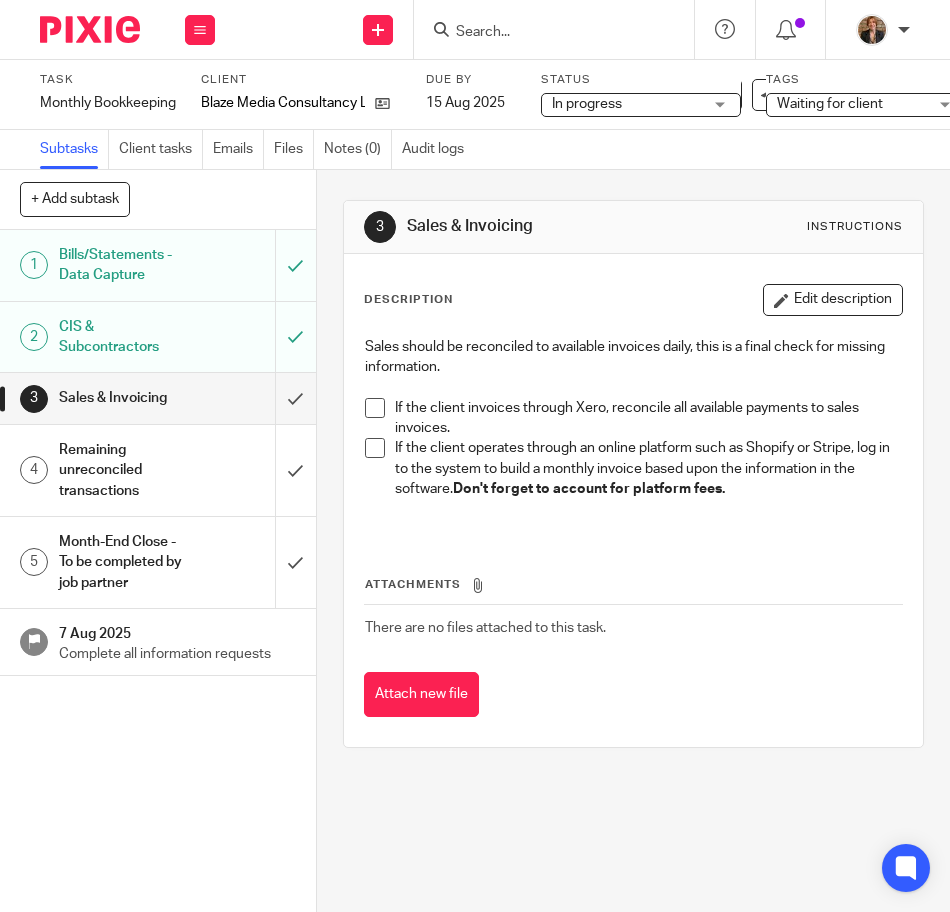 click on "CIS & Subcontractors" at bounding box center (124, 337) 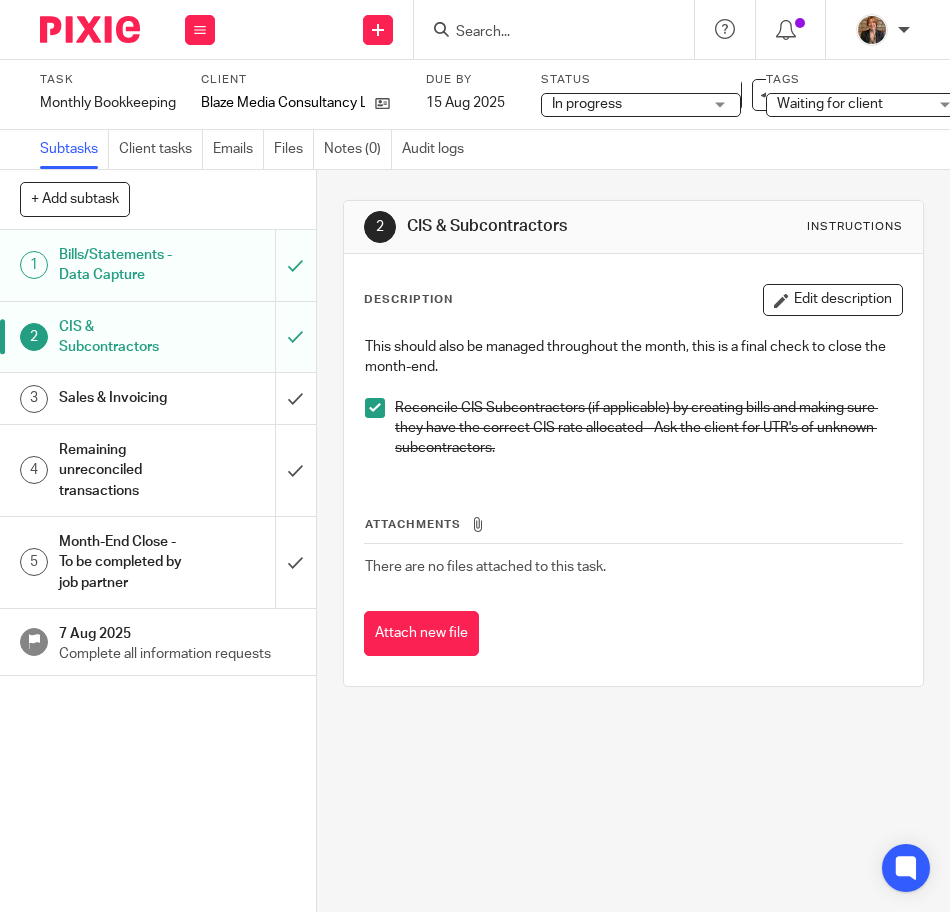 scroll, scrollTop: 0, scrollLeft: 0, axis: both 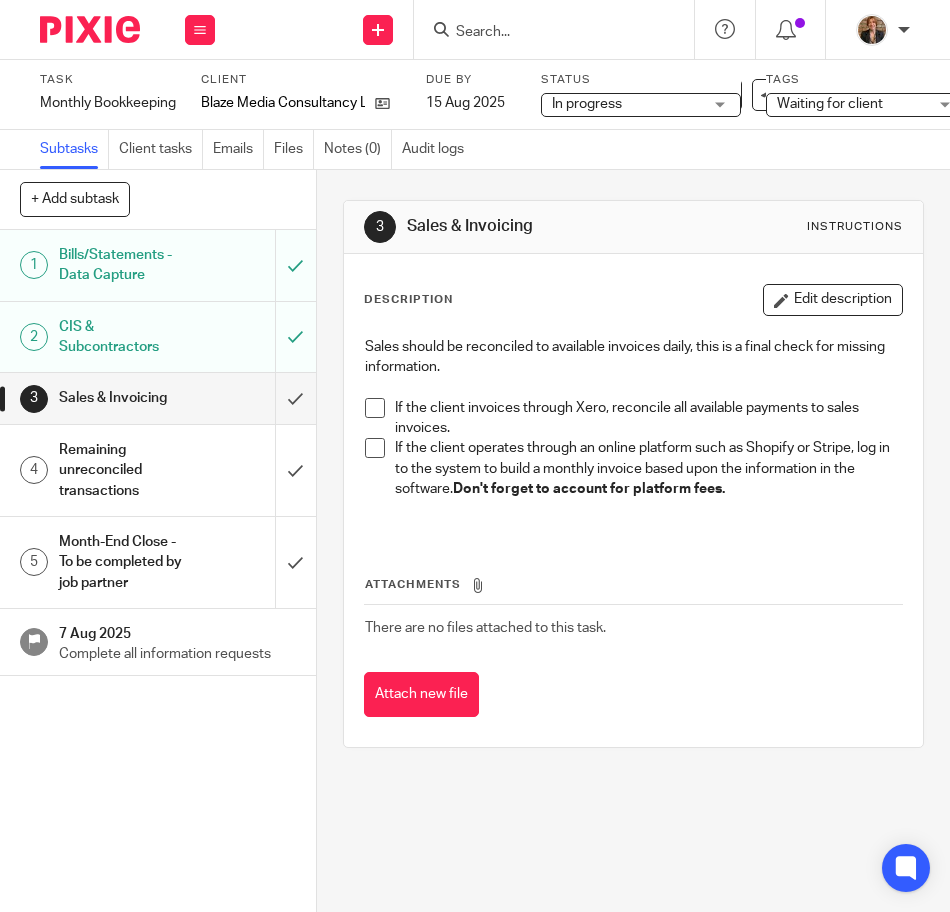 click on "Remaining unreconciled transactions" at bounding box center [124, 470] 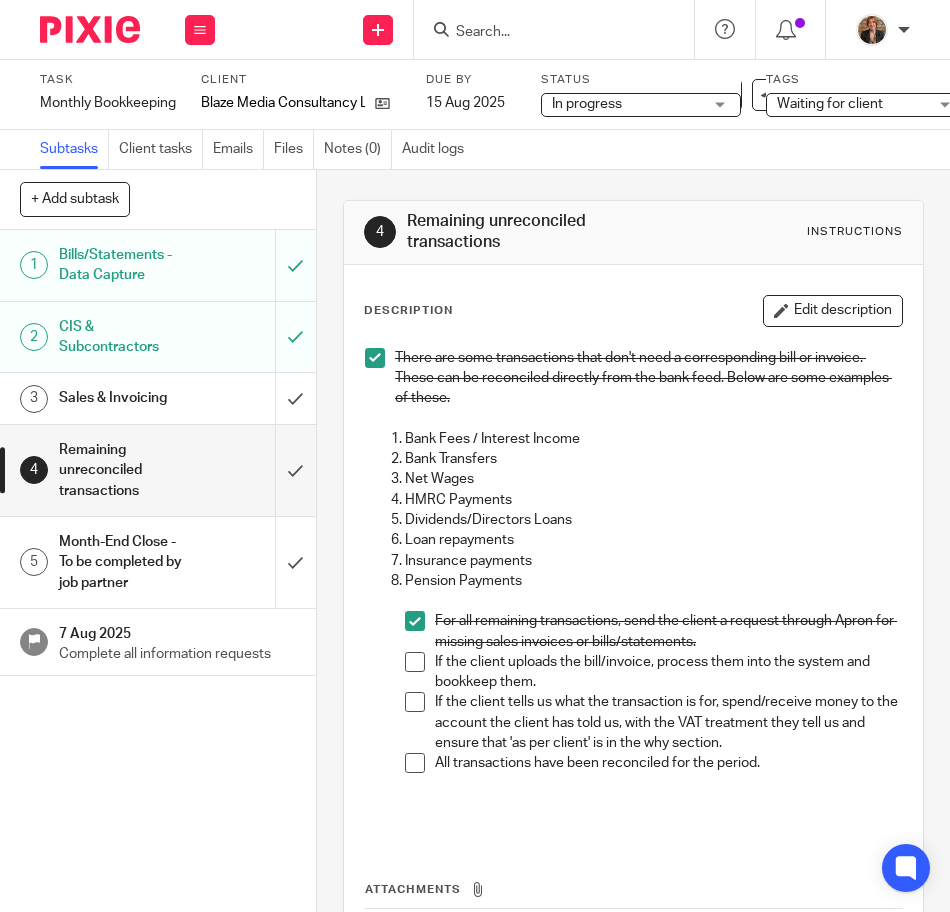 scroll, scrollTop: 0, scrollLeft: 0, axis: both 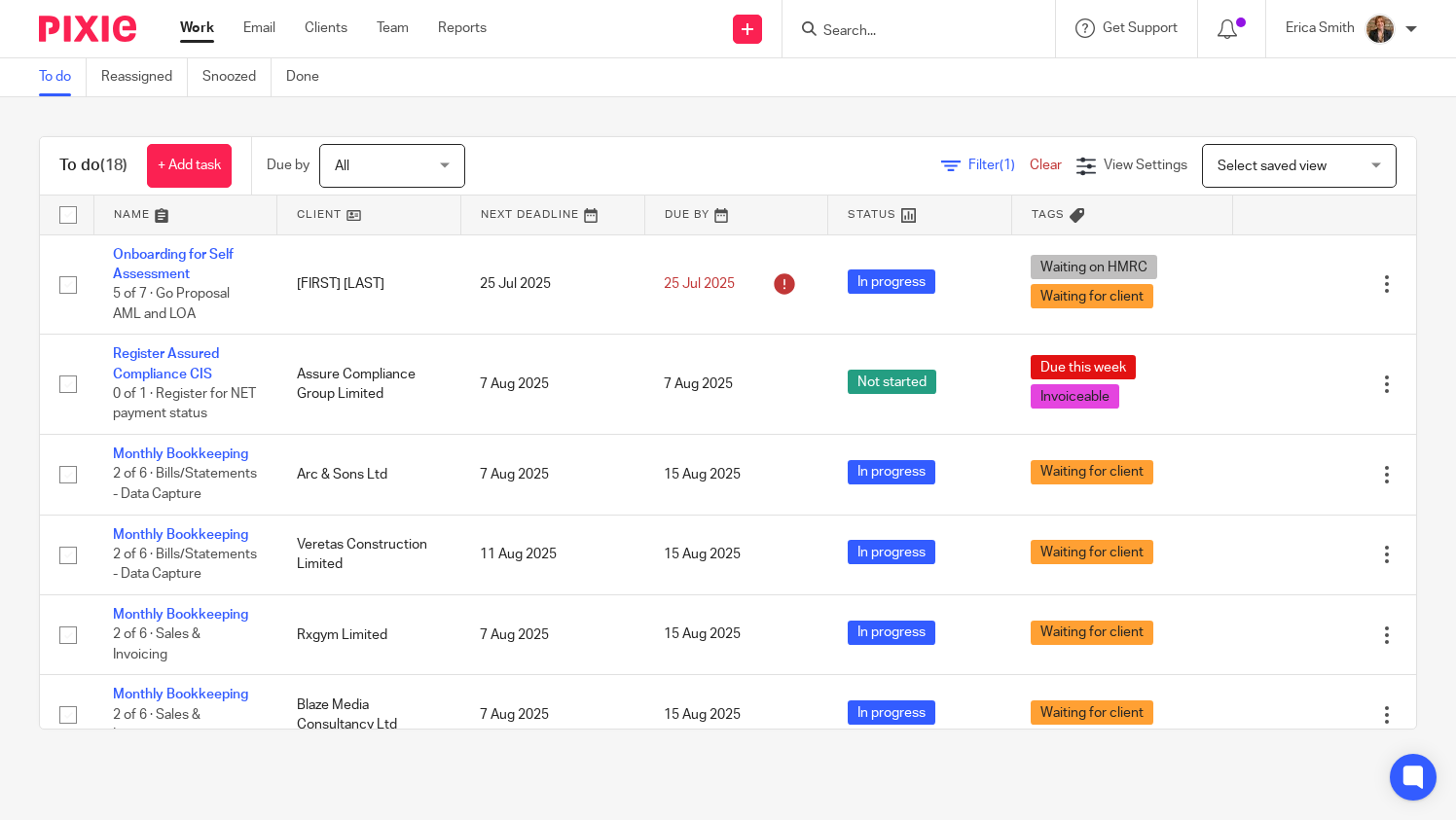 click at bounding box center [909, 32] 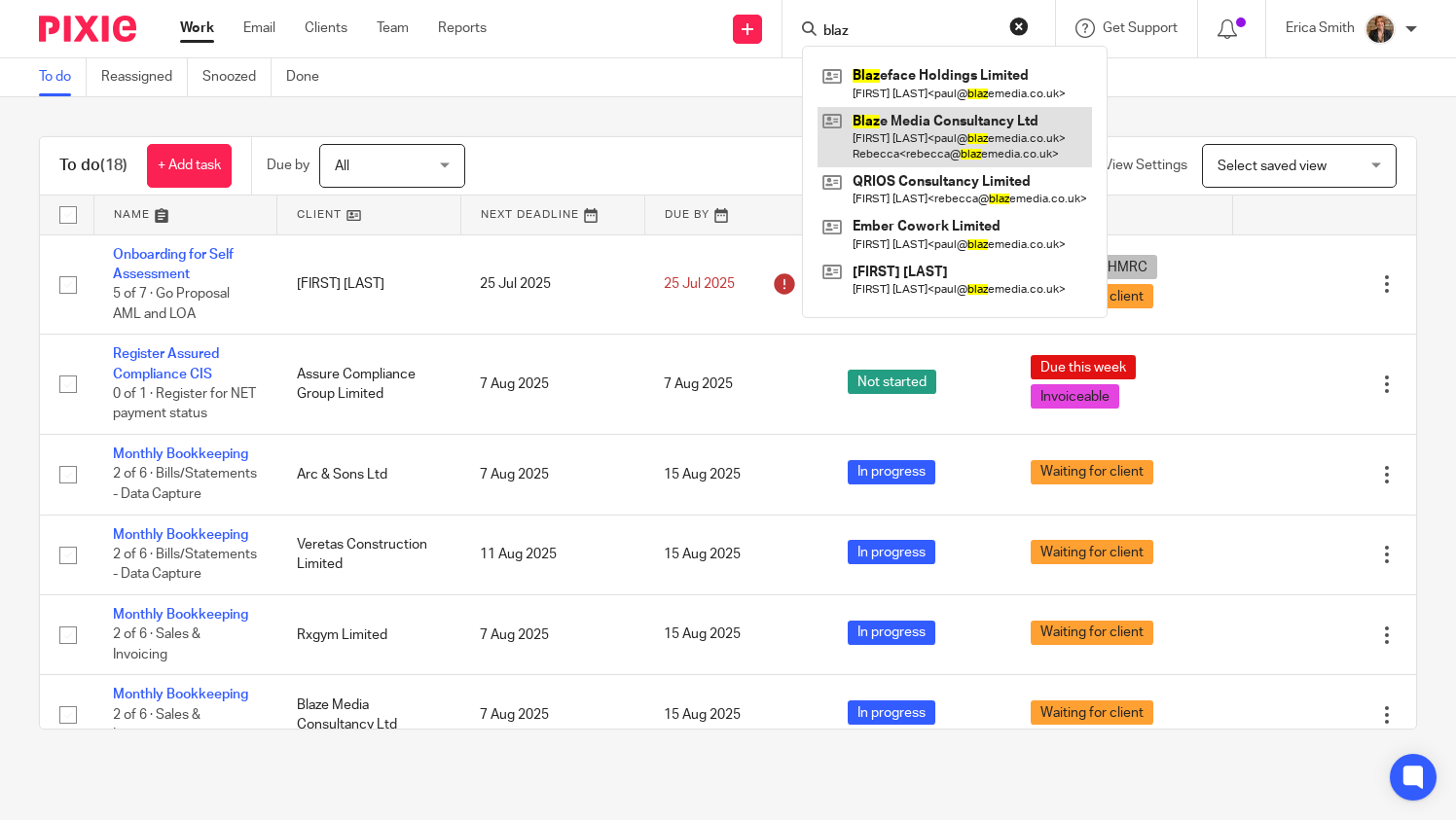 type on "blaz" 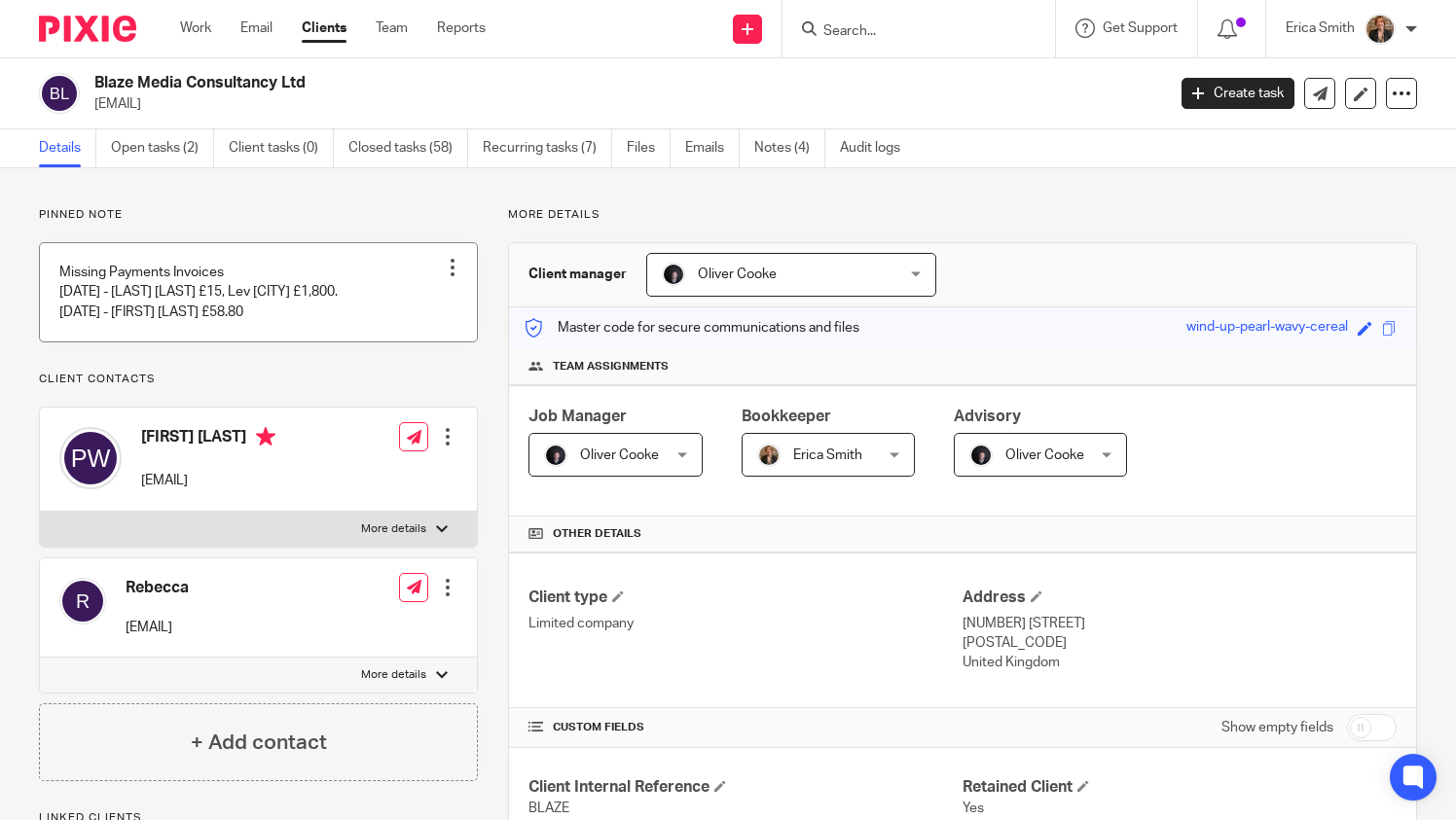 scroll, scrollTop: 0, scrollLeft: 0, axis: both 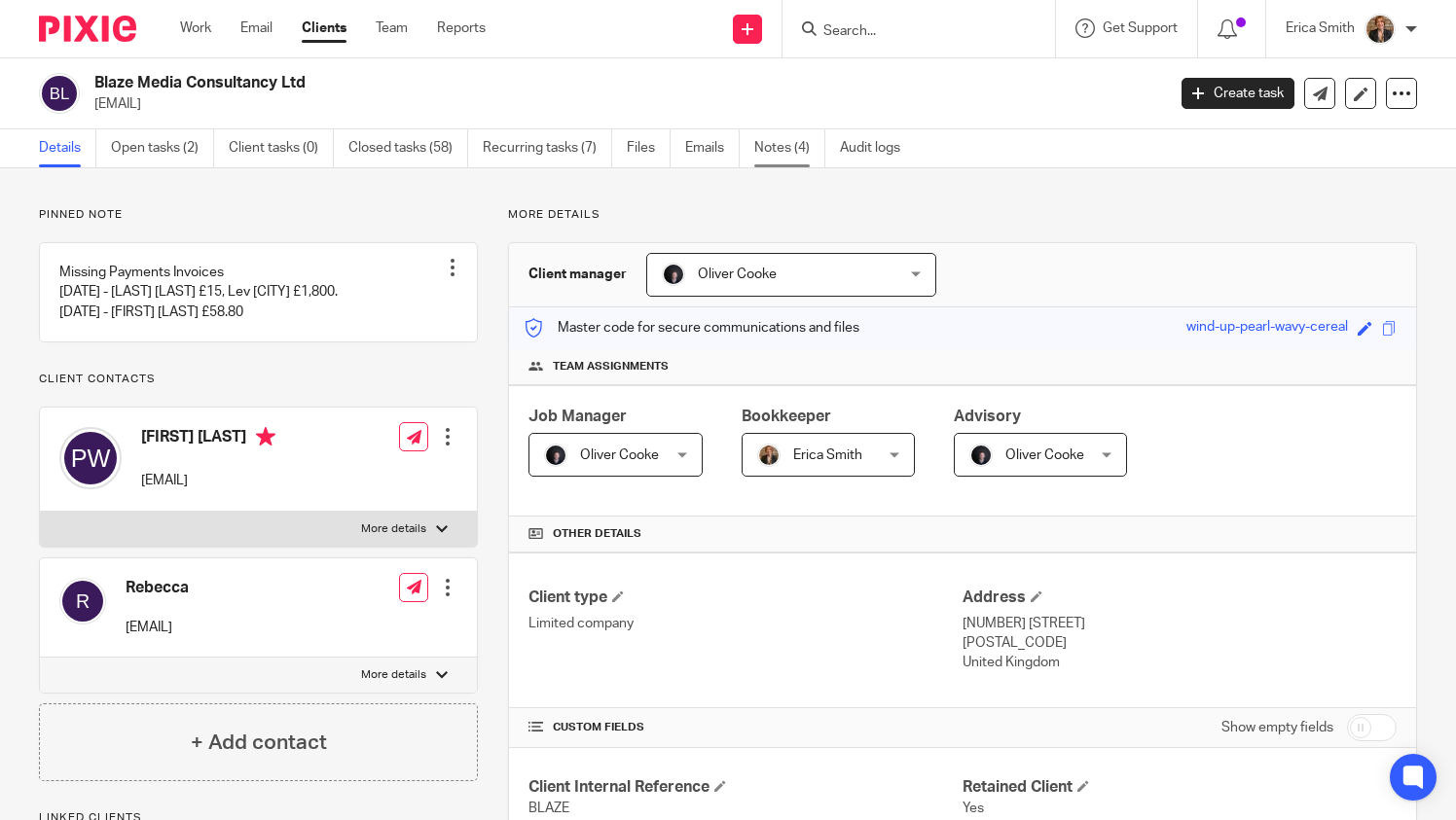 click on "Notes (4)" at bounding box center [789, 148] 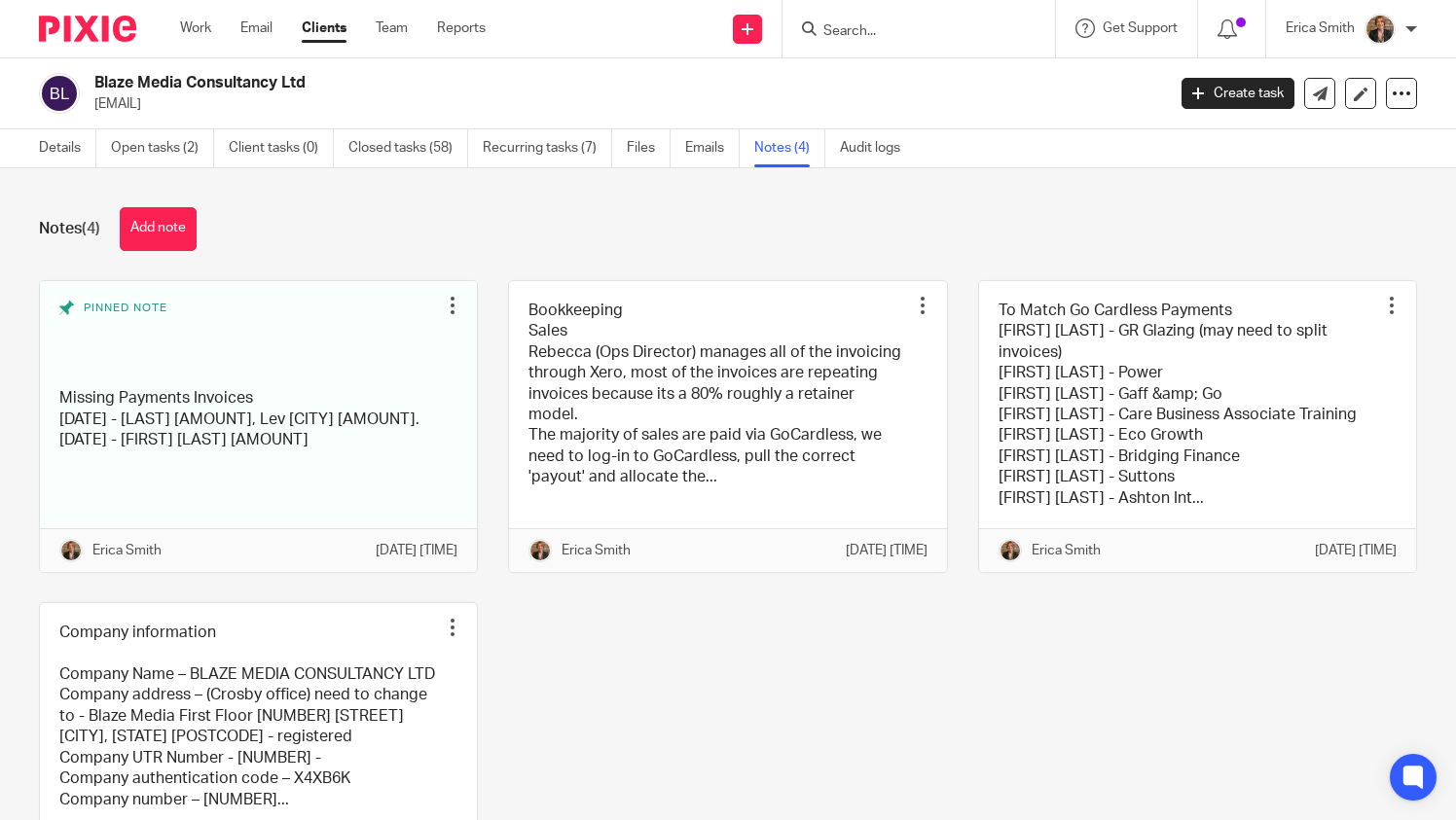 scroll, scrollTop: 0, scrollLeft: 0, axis: both 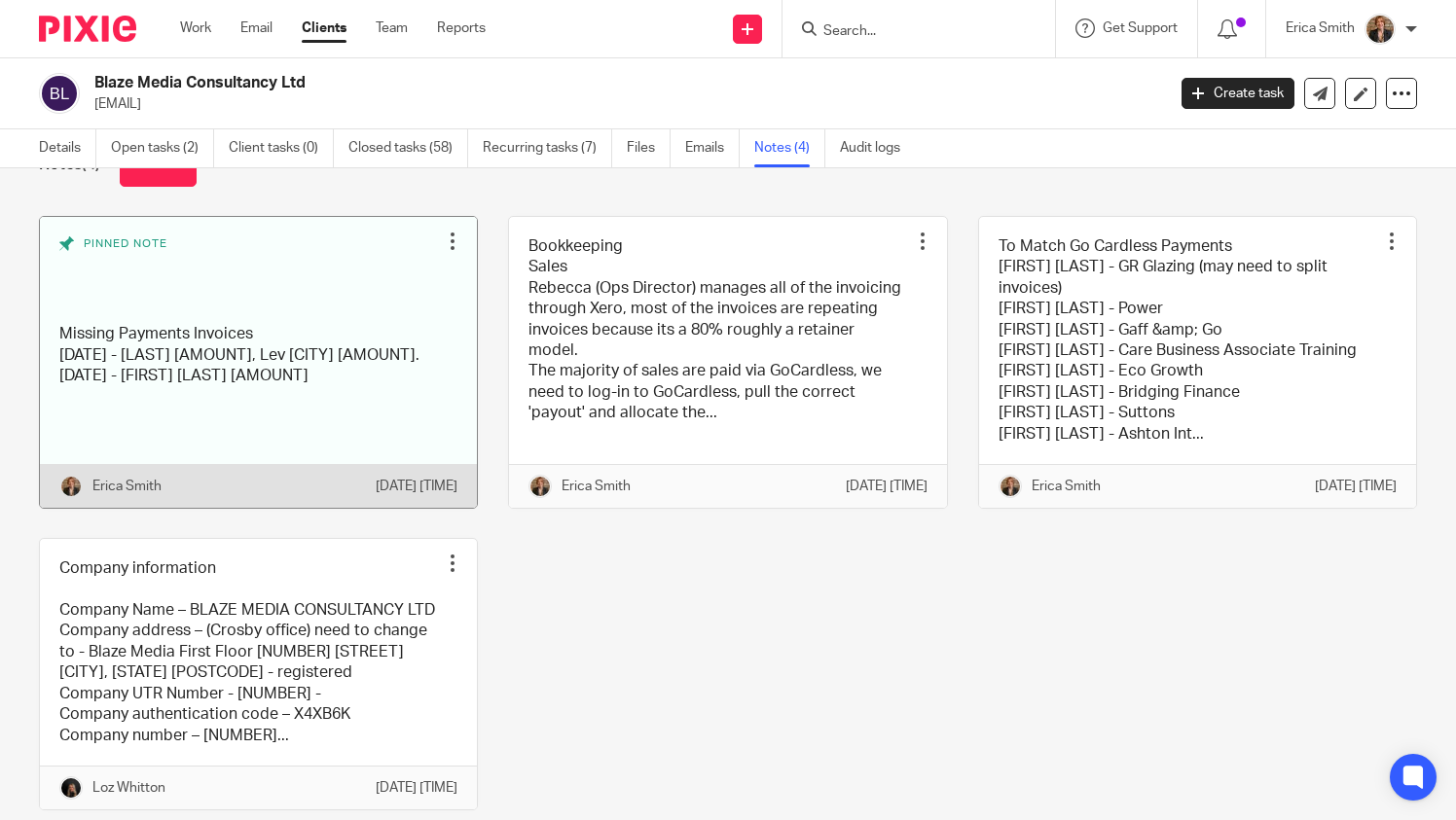 click at bounding box center [258, 362] 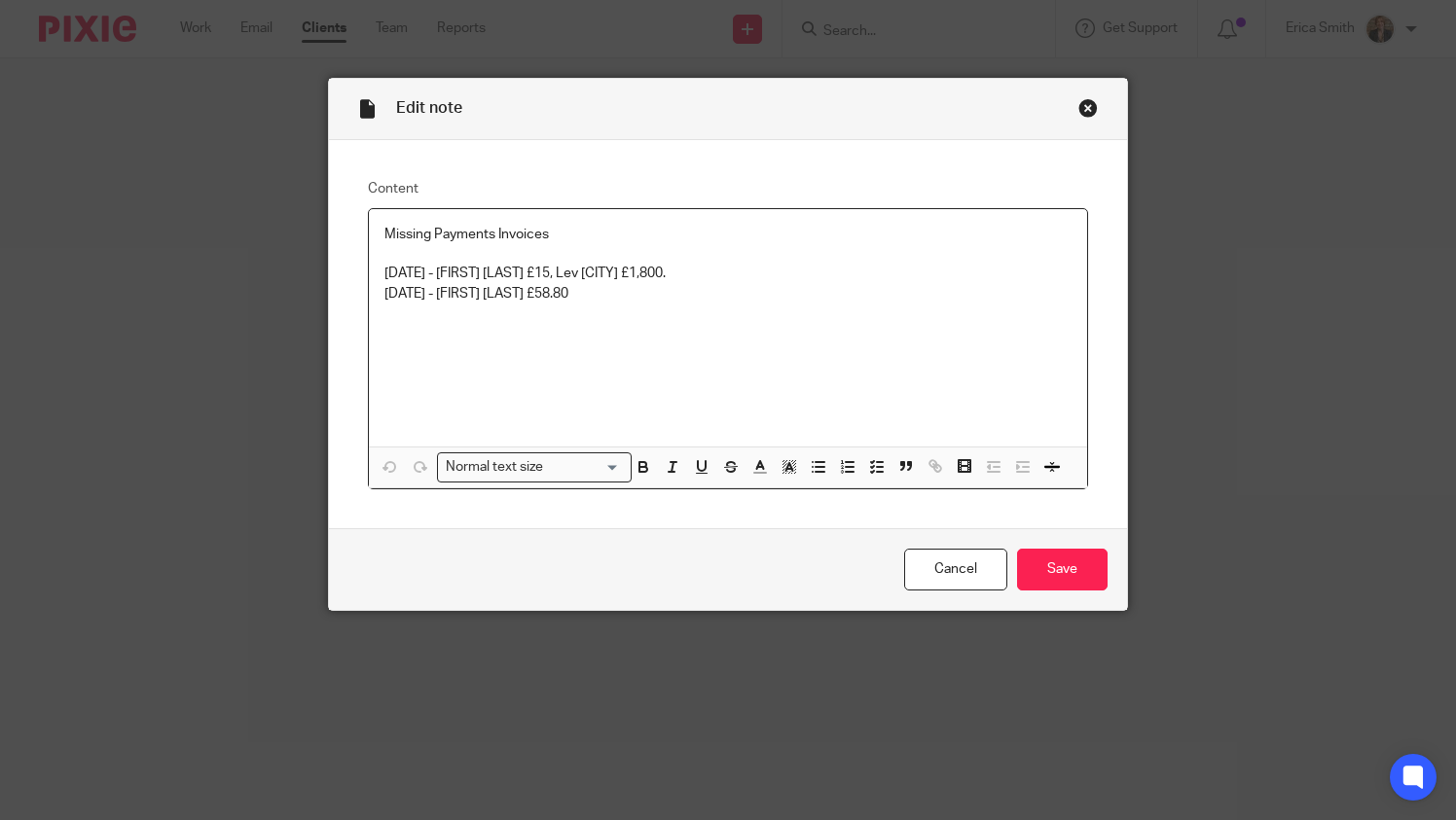 scroll, scrollTop: 0, scrollLeft: 0, axis: both 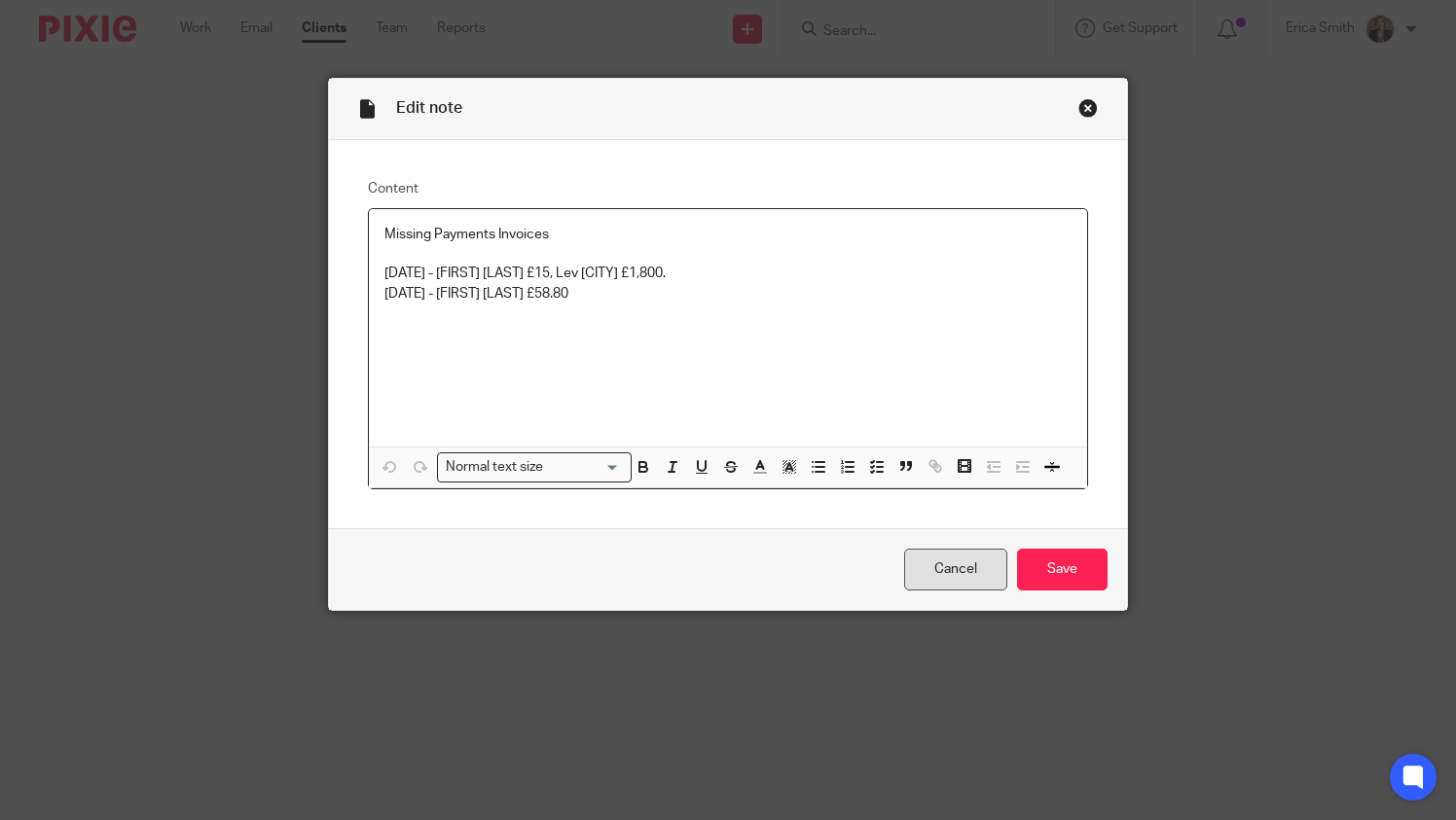click on "Cancel" at bounding box center (956, 569) 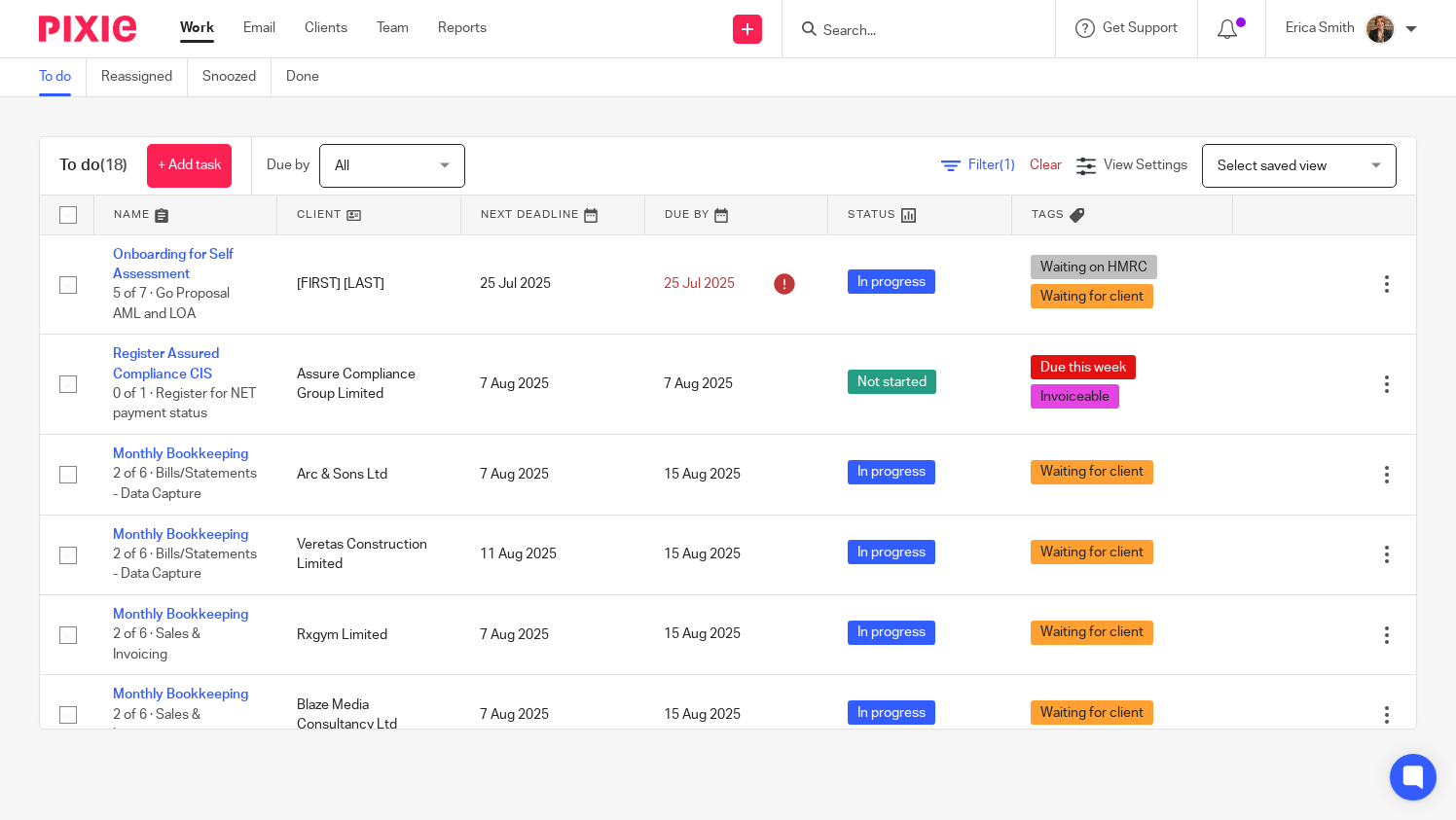 scroll, scrollTop: 0, scrollLeft: 0, axis: both 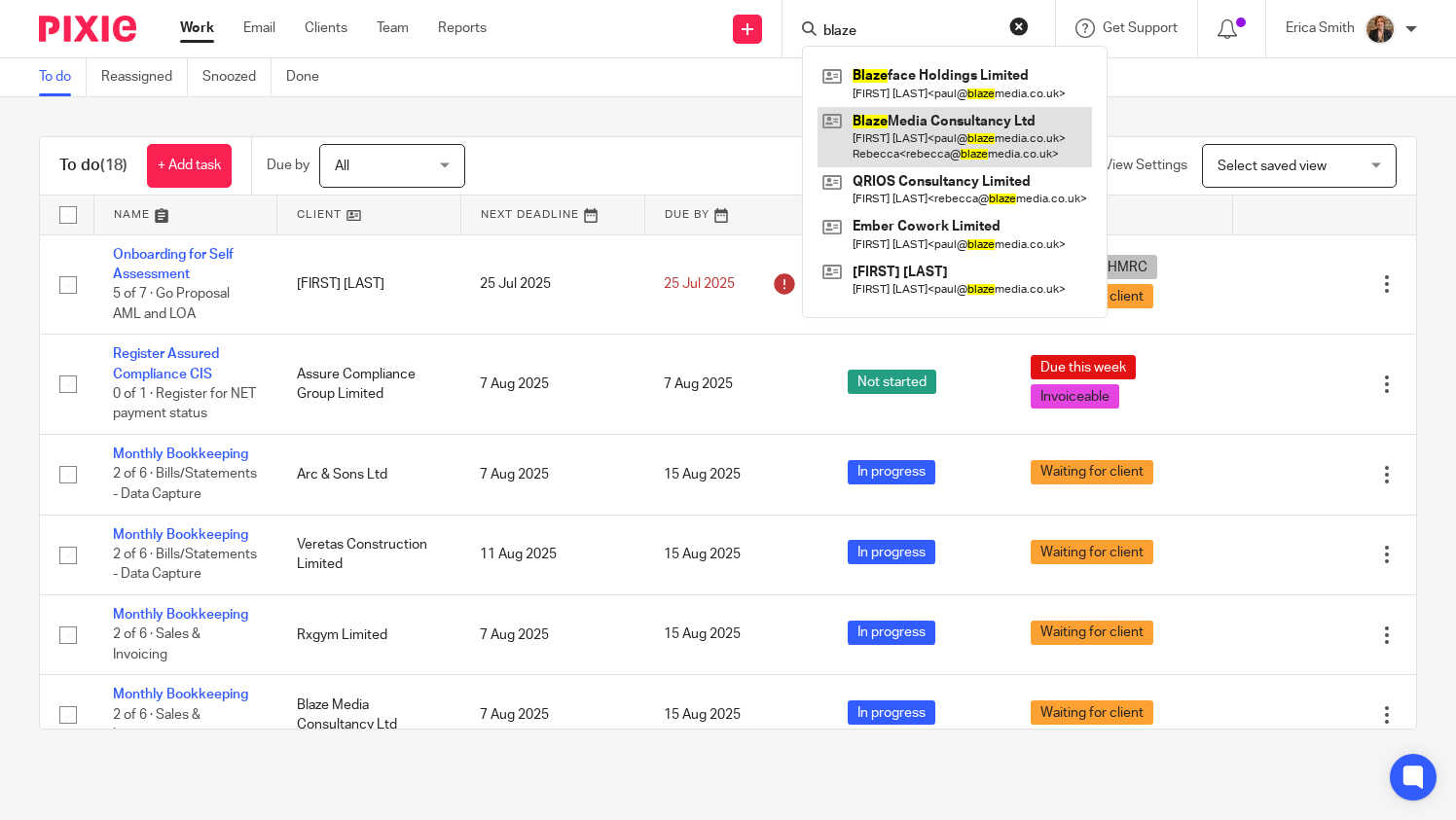 type on "blaze" 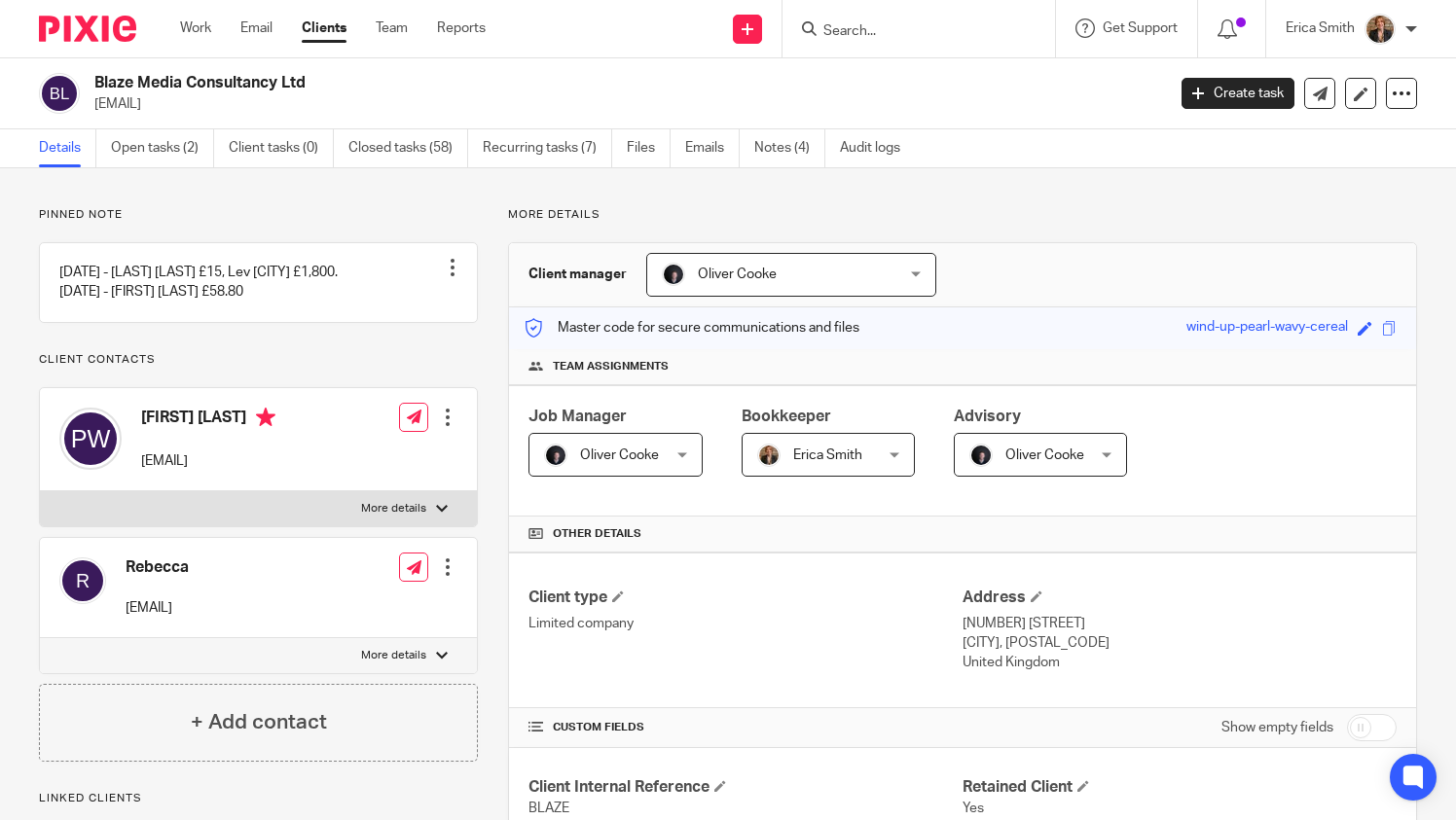 scroll, scrollTop: 0, scrollLeft: 0, axis: both 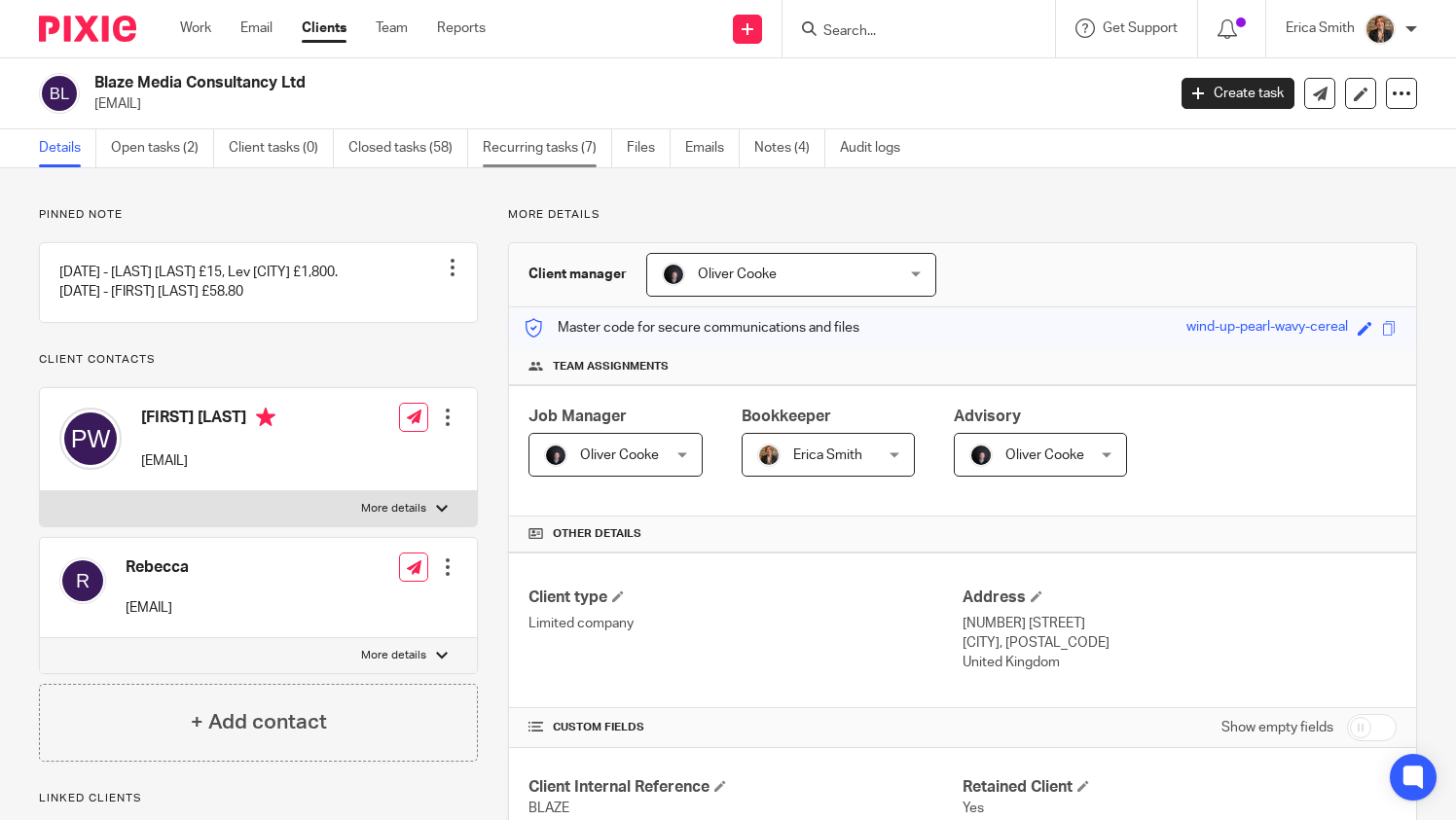 click on "Recurring tasks (7)" at bounding box center [547, 148] 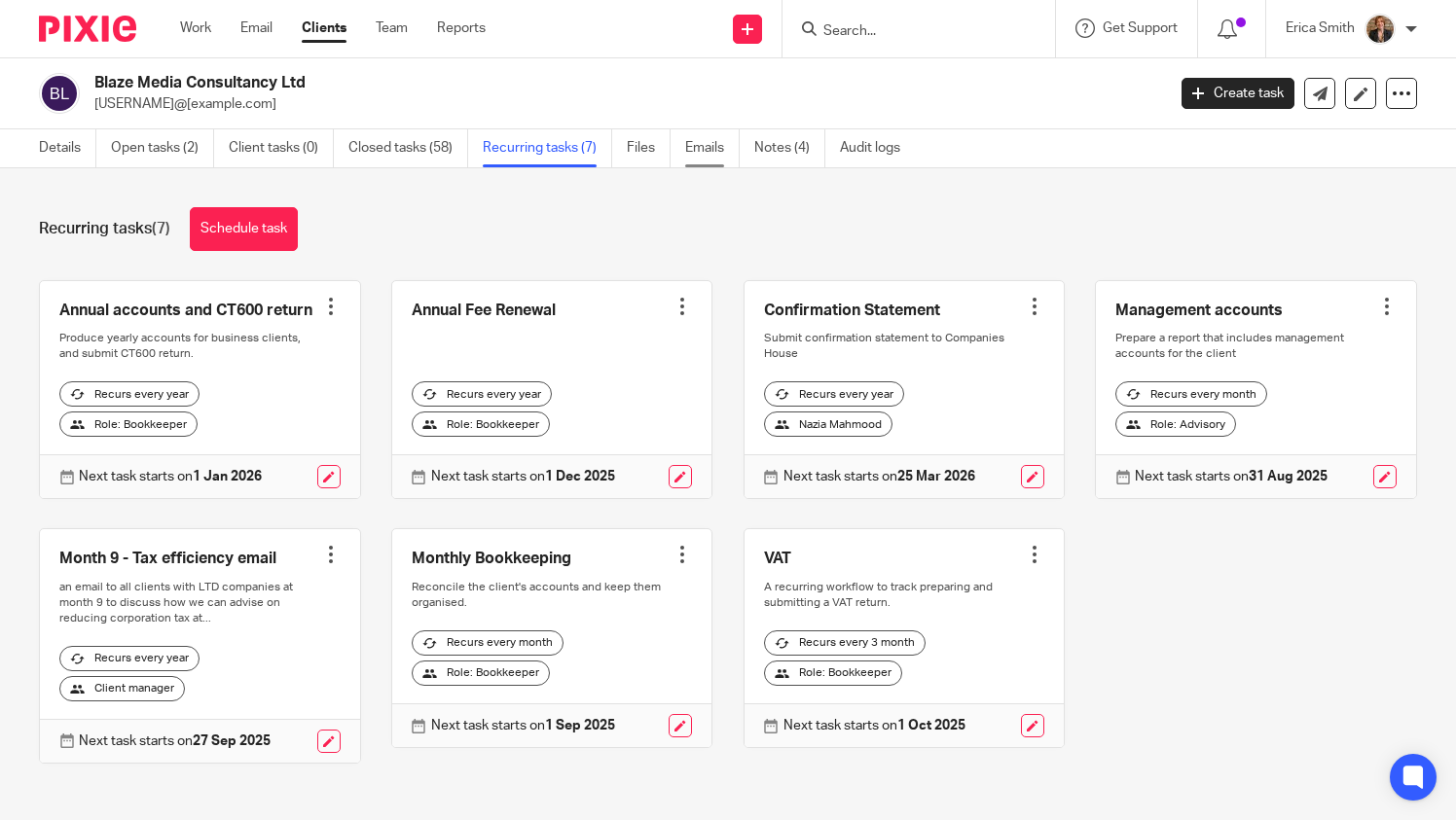 scroll, scrollTop: 0, scrollLeft: 0, axis: both 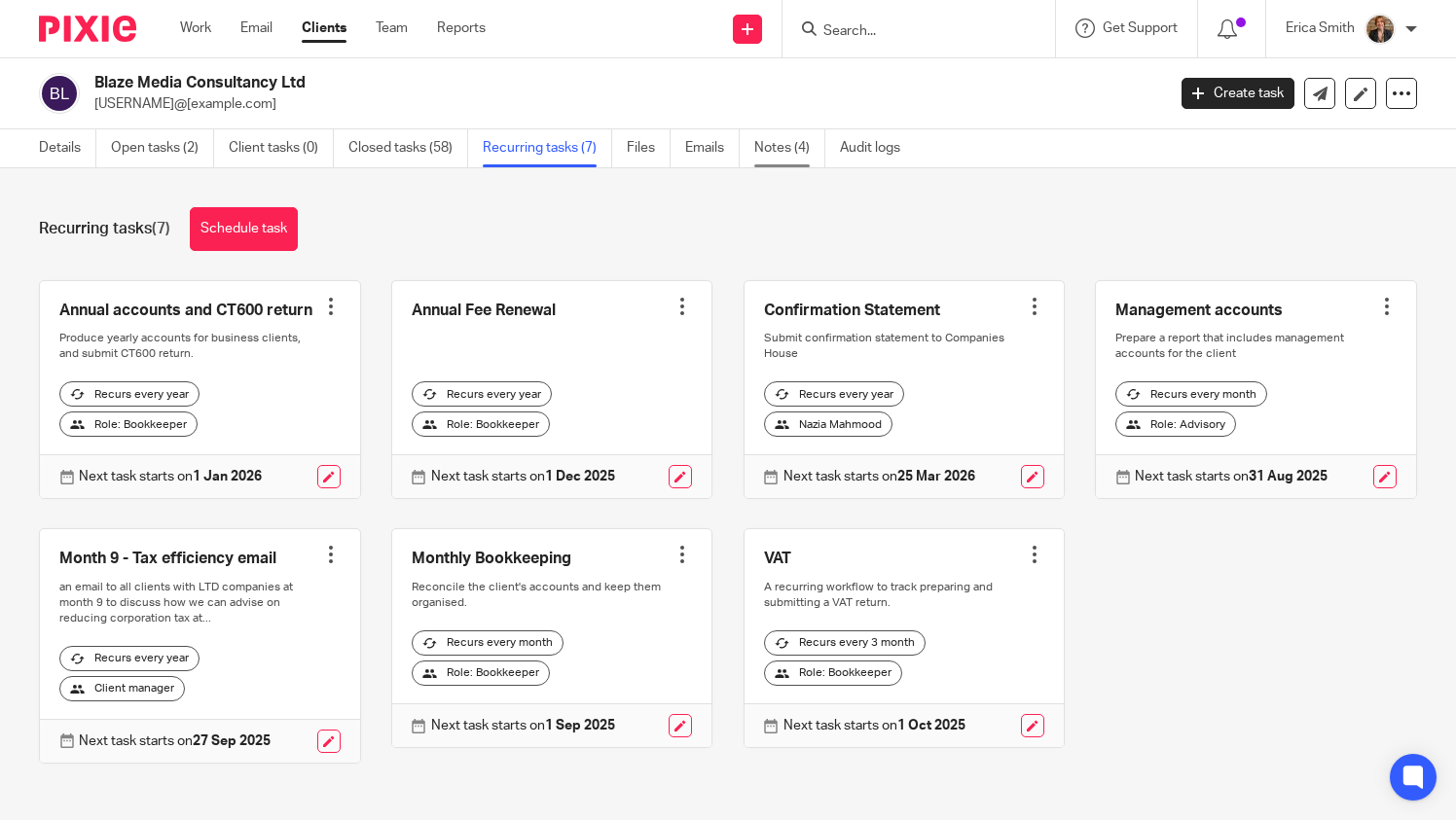click on "Notes (4)" at bounding box center (789, 148) 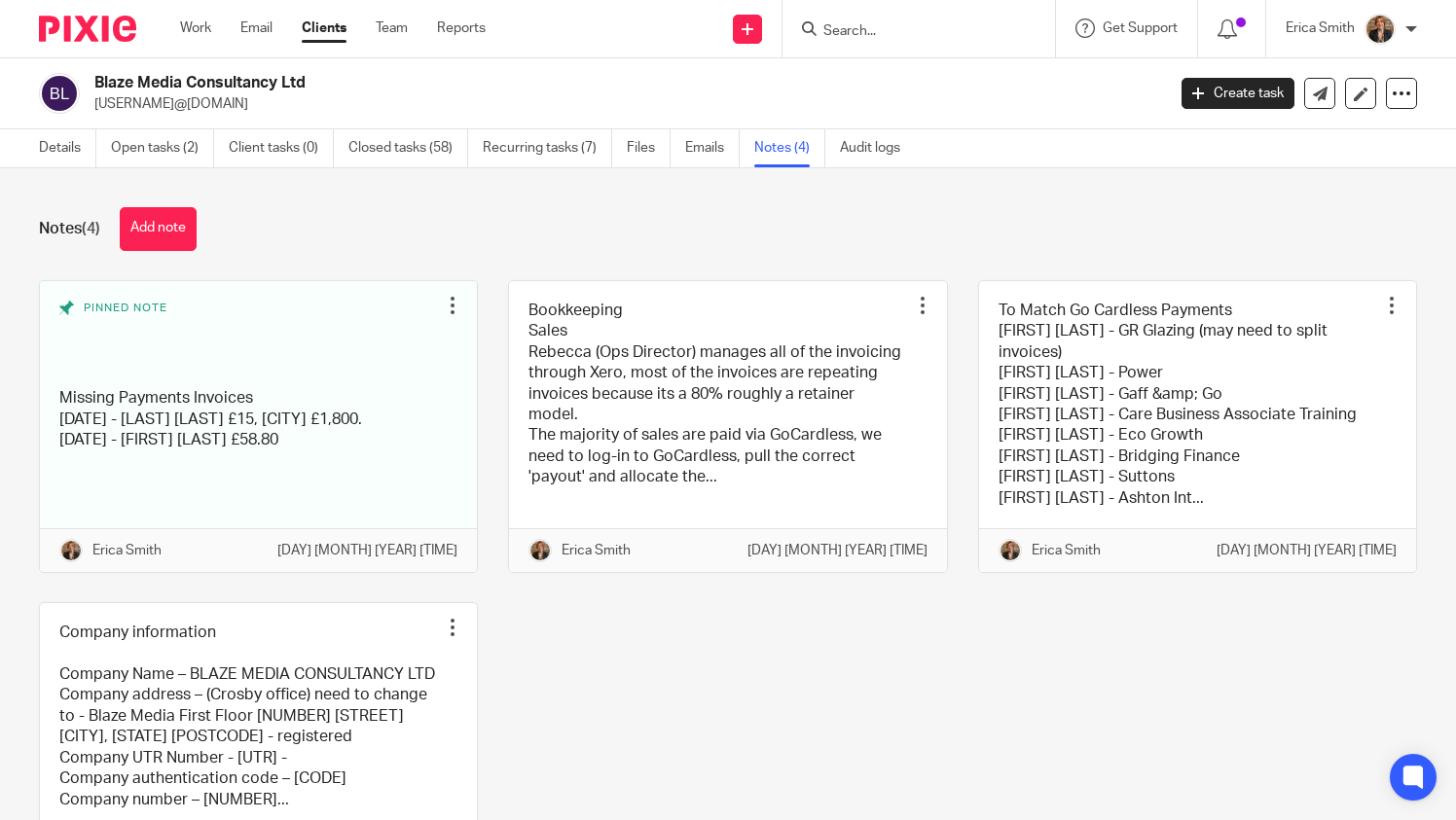 scroll, scrollTop: 0, scrollLeft: 0, axis: both 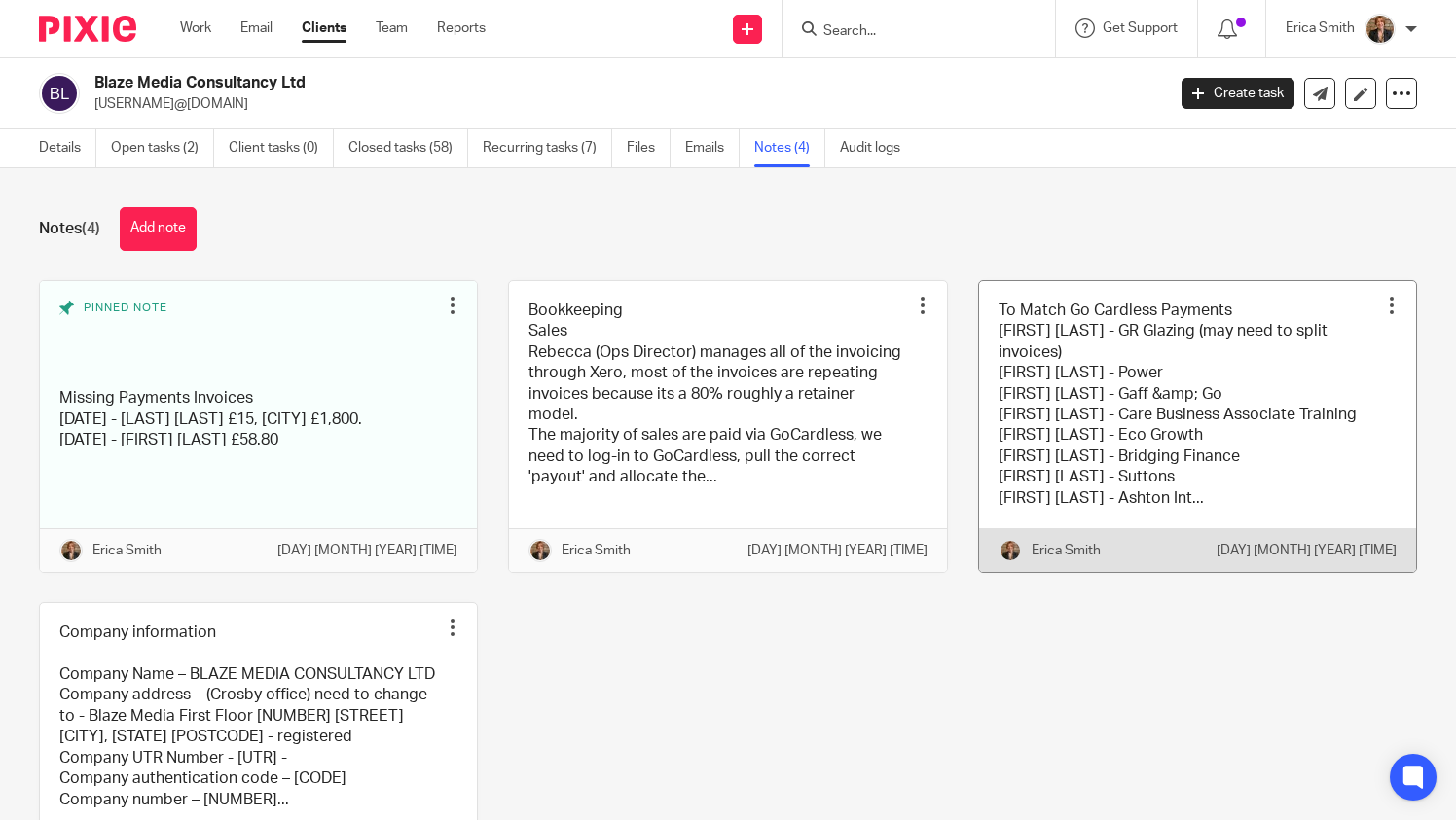 click at bounding box center (1197, 426) 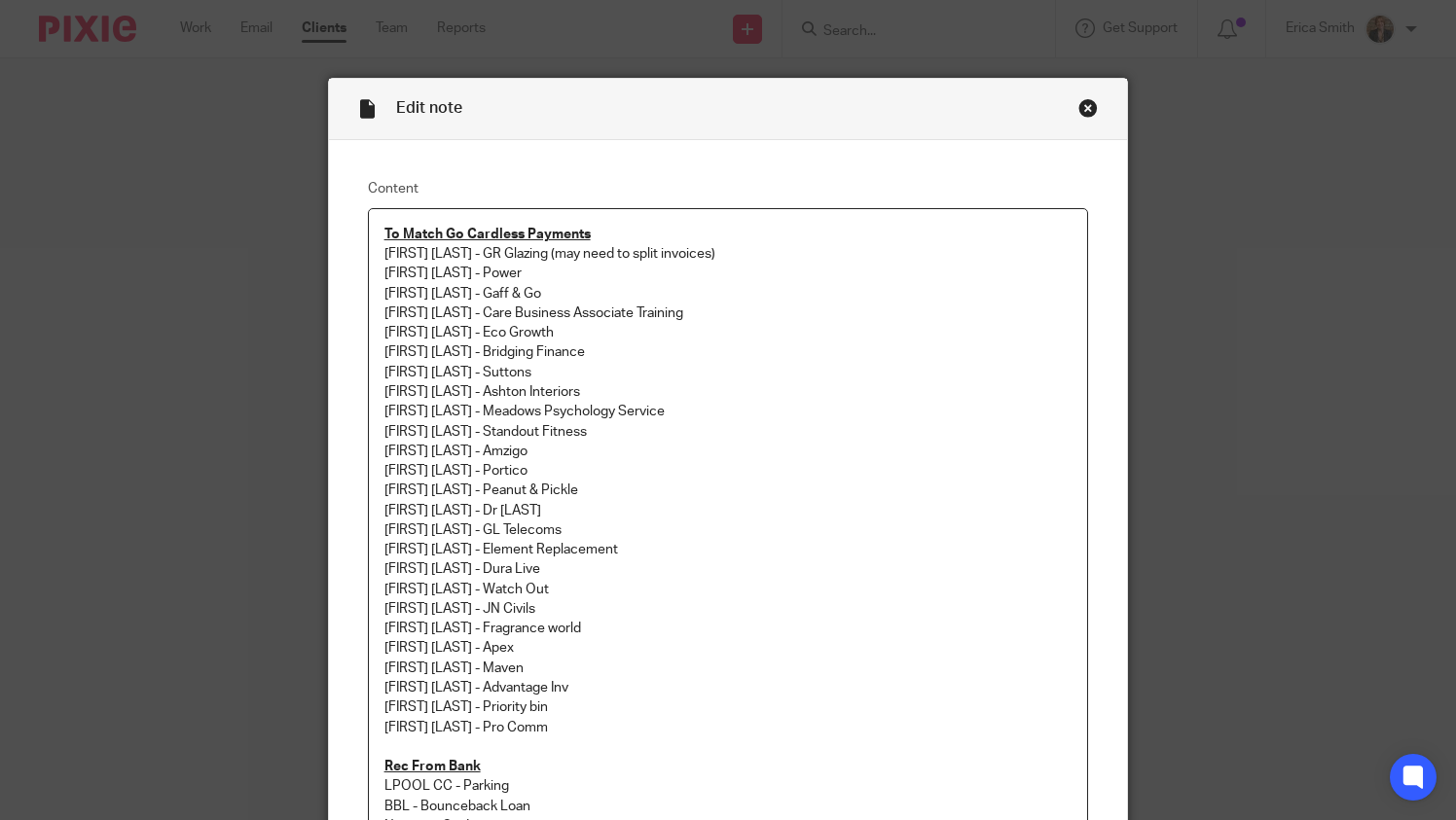 scroll, scrollTop: 0, scrollLeft: 0, axis: both 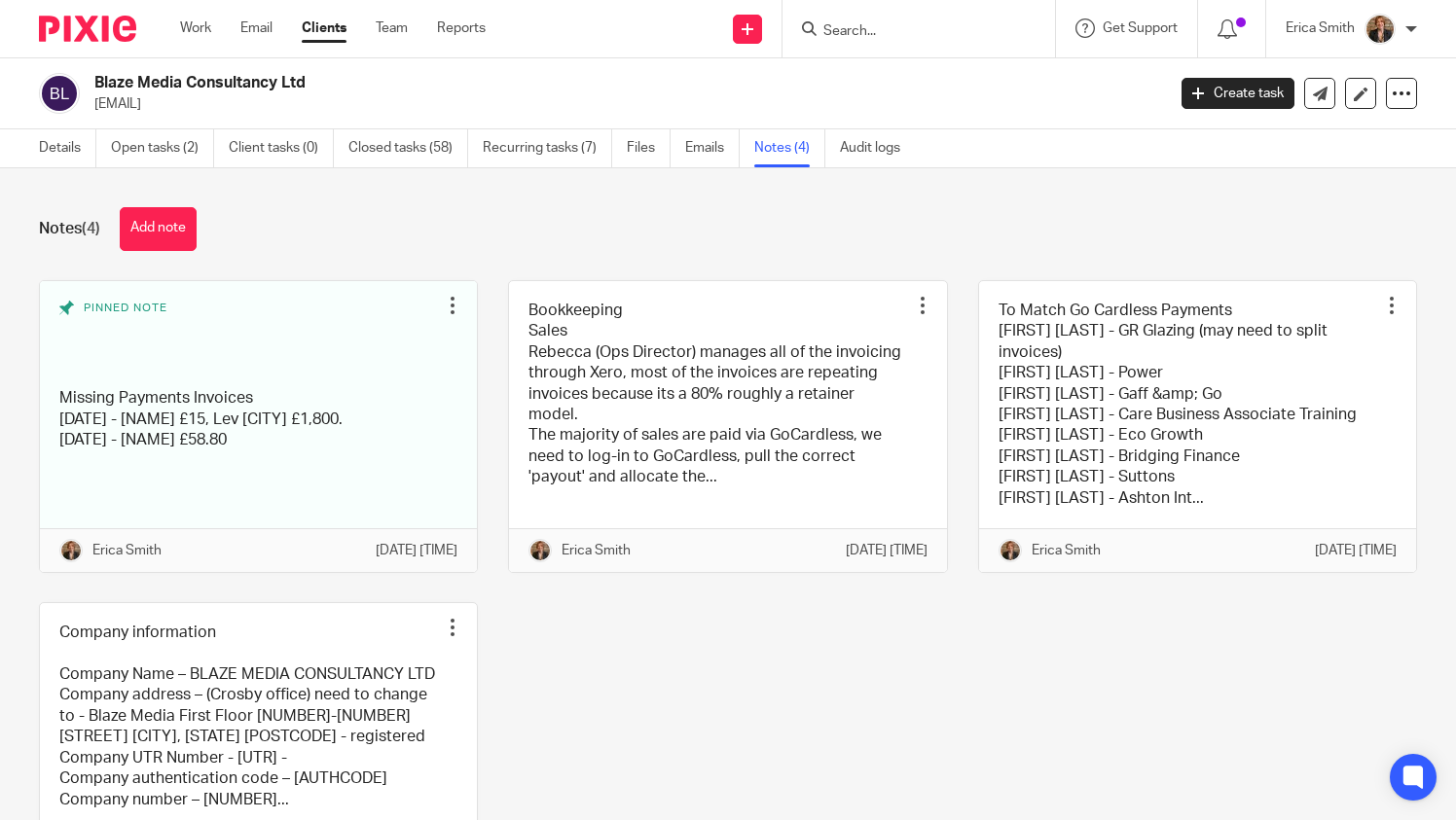 click at bounding box center (88, 28) 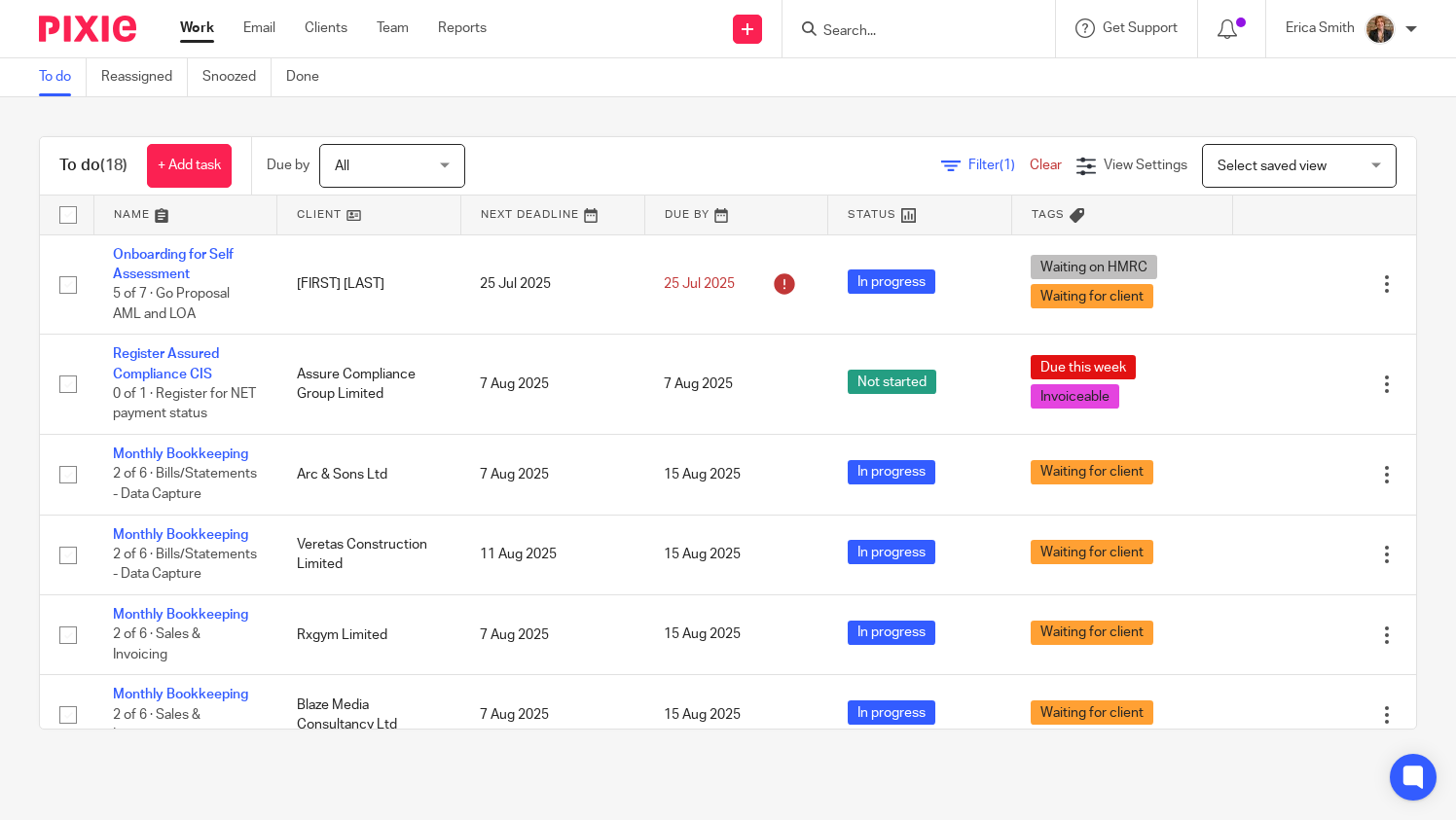 scroll, scrollTop: 0, scrollLeft: 0, axis: both 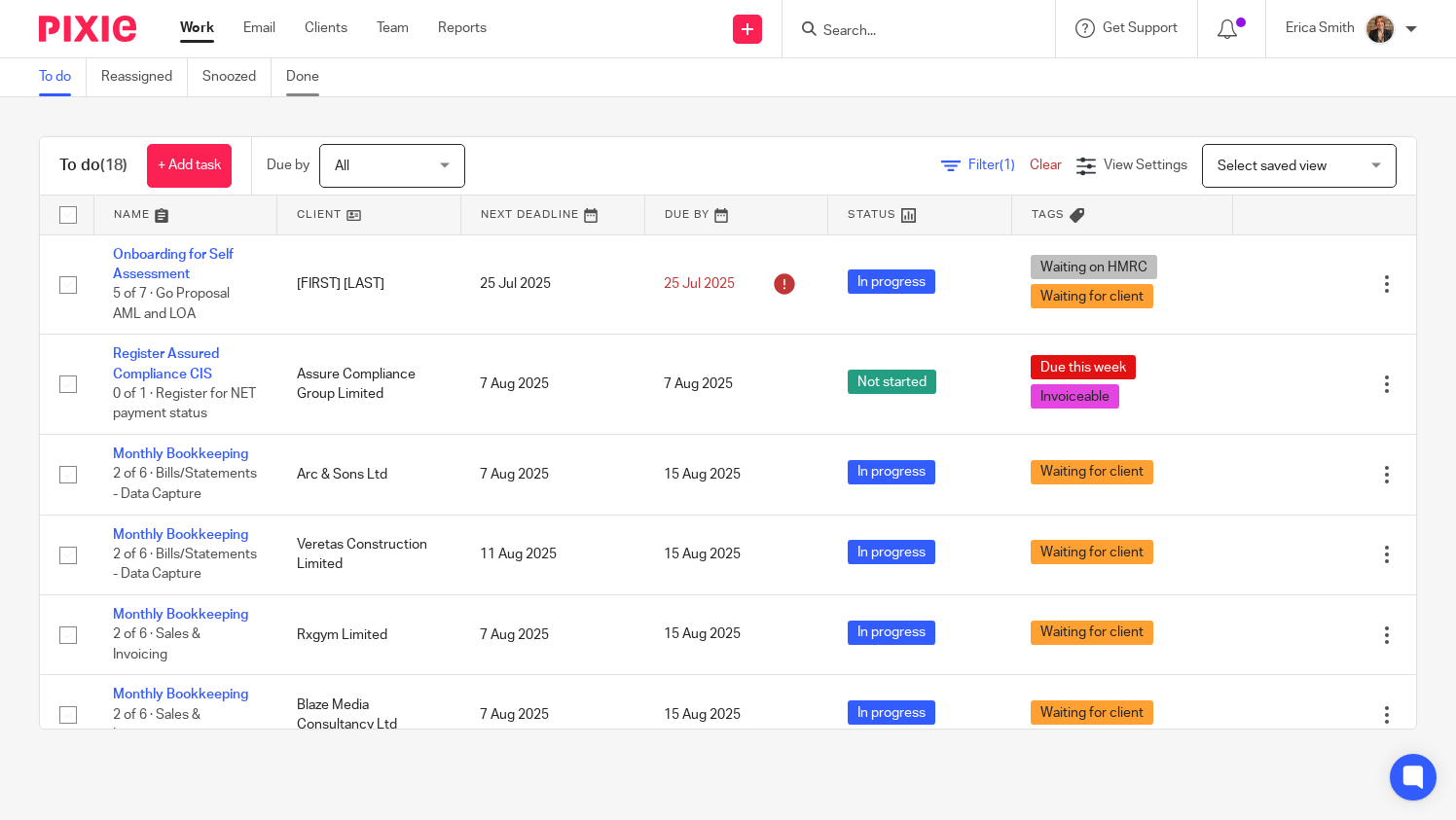 click on "Done" at bounding box center [309, 77] 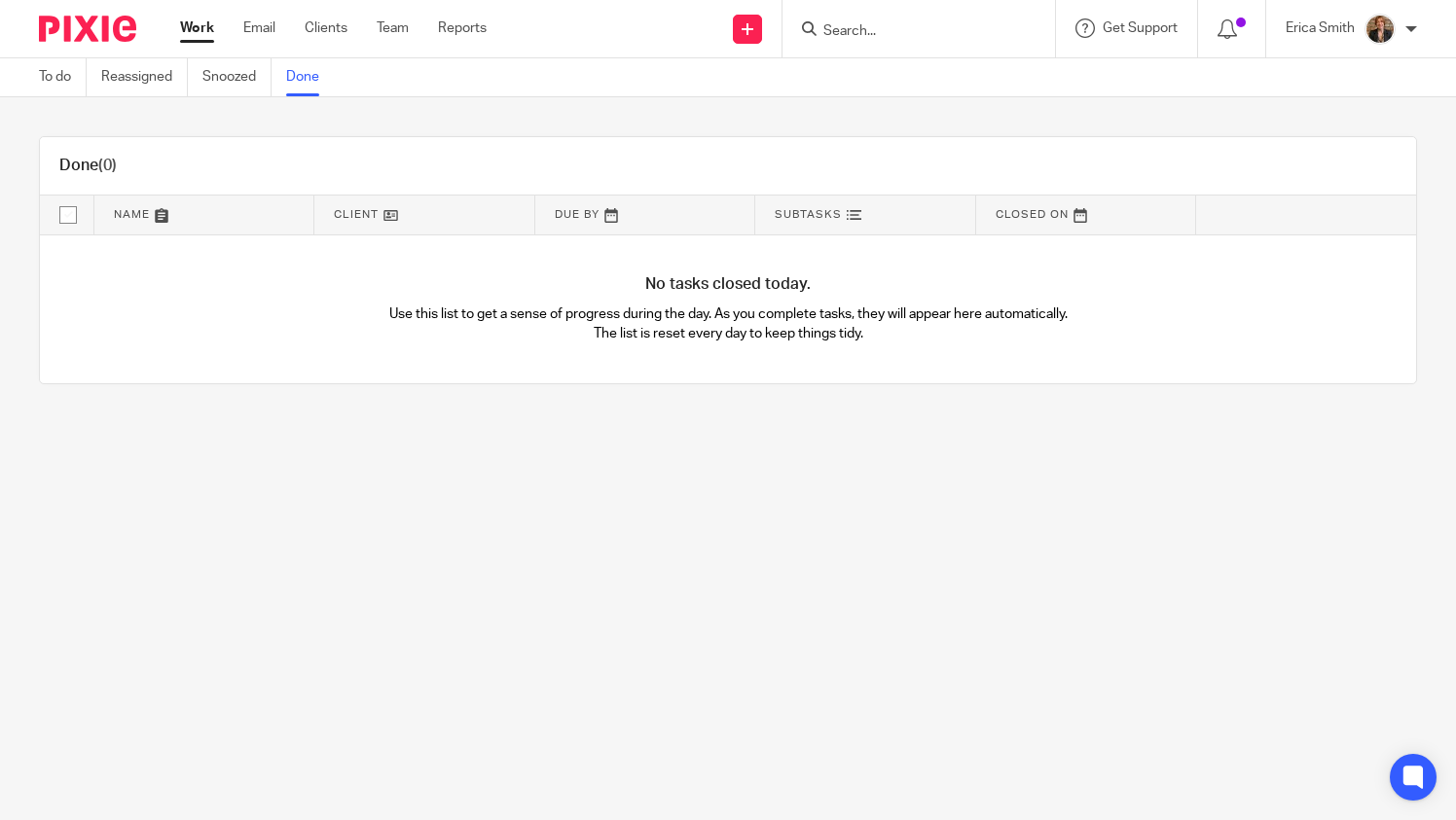 scroll, scrollTop: 0, scrollLeft: 0, axis: both 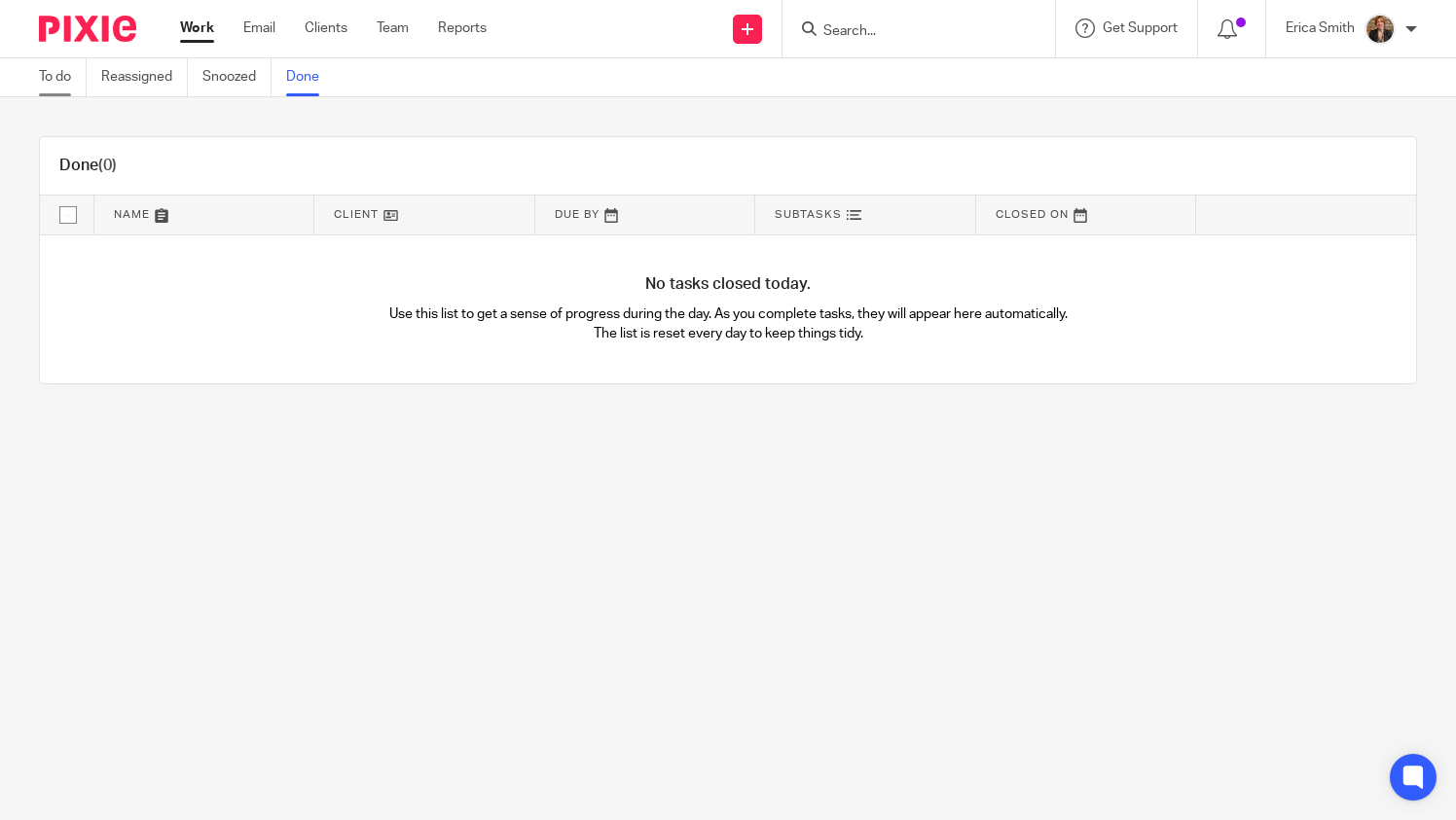 click on "To do" at bounding box center [62, 77] 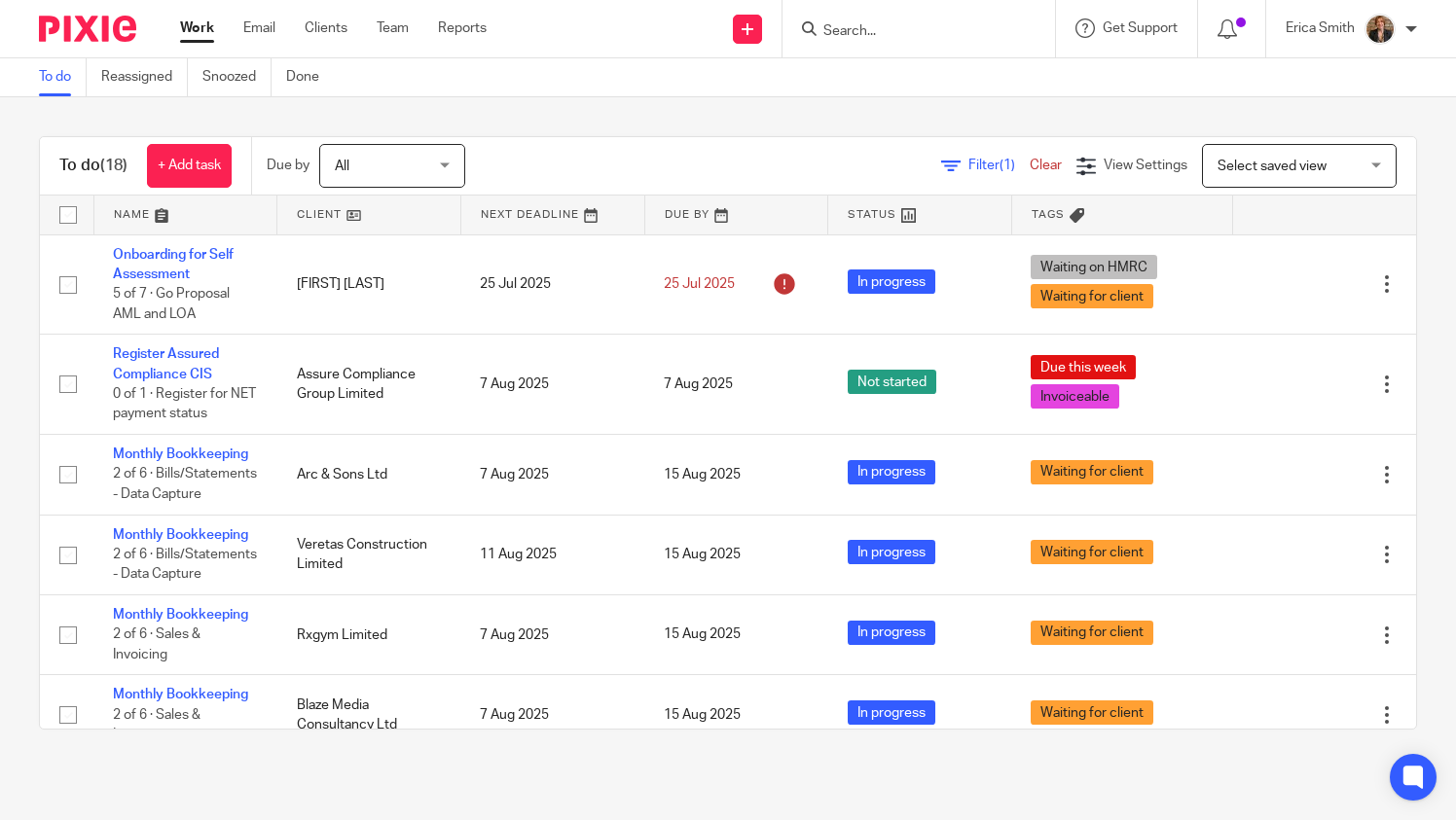 scroll, scrollTop: 0, scrollLeft: 0, axis: both 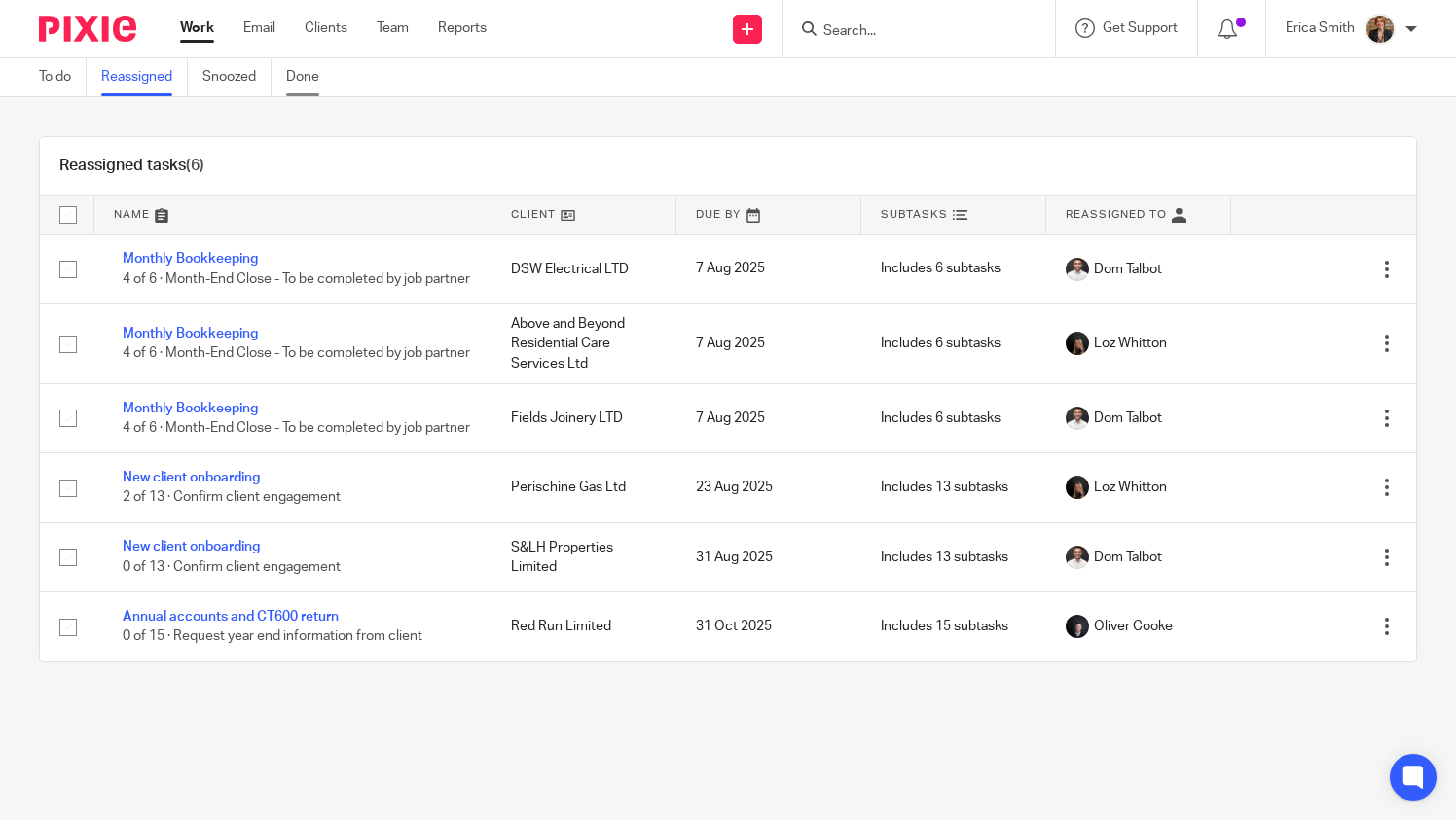 click on "Done" at bounding box center (309, 77) 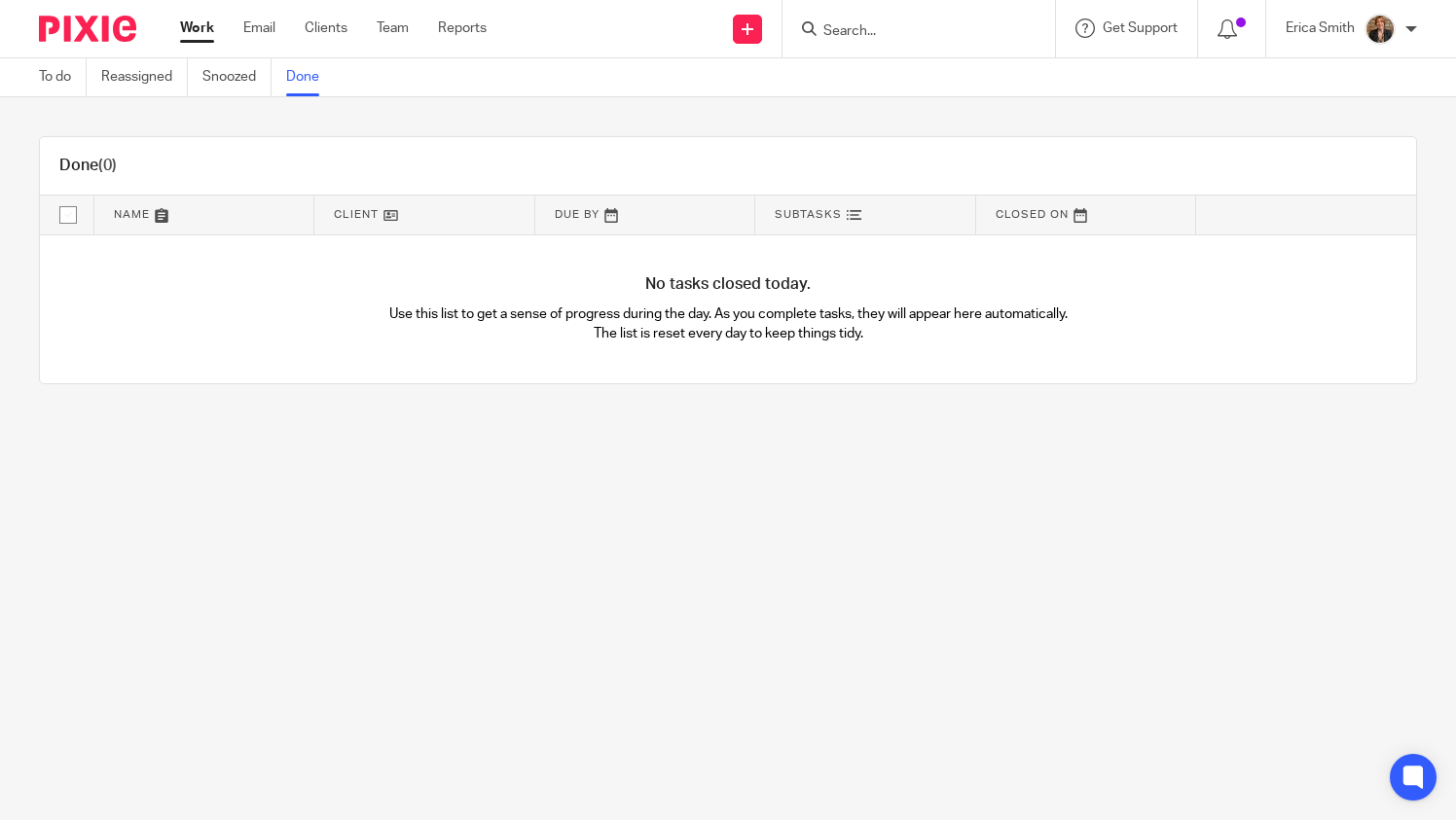 scroll, scrollTop: 0, scrollLeft: 0, axis: both 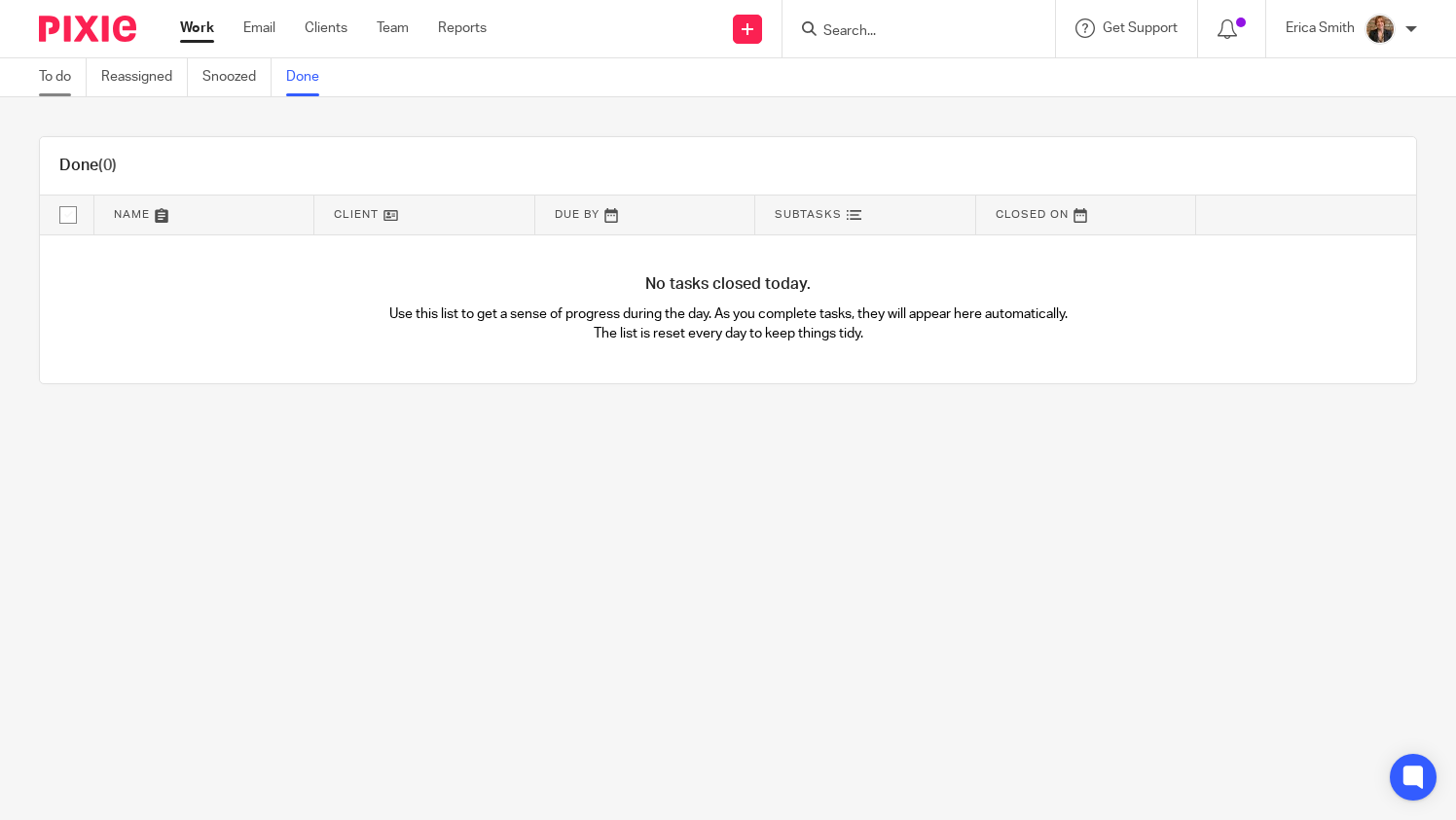 click on "To do" at bounding box center [62, 77] 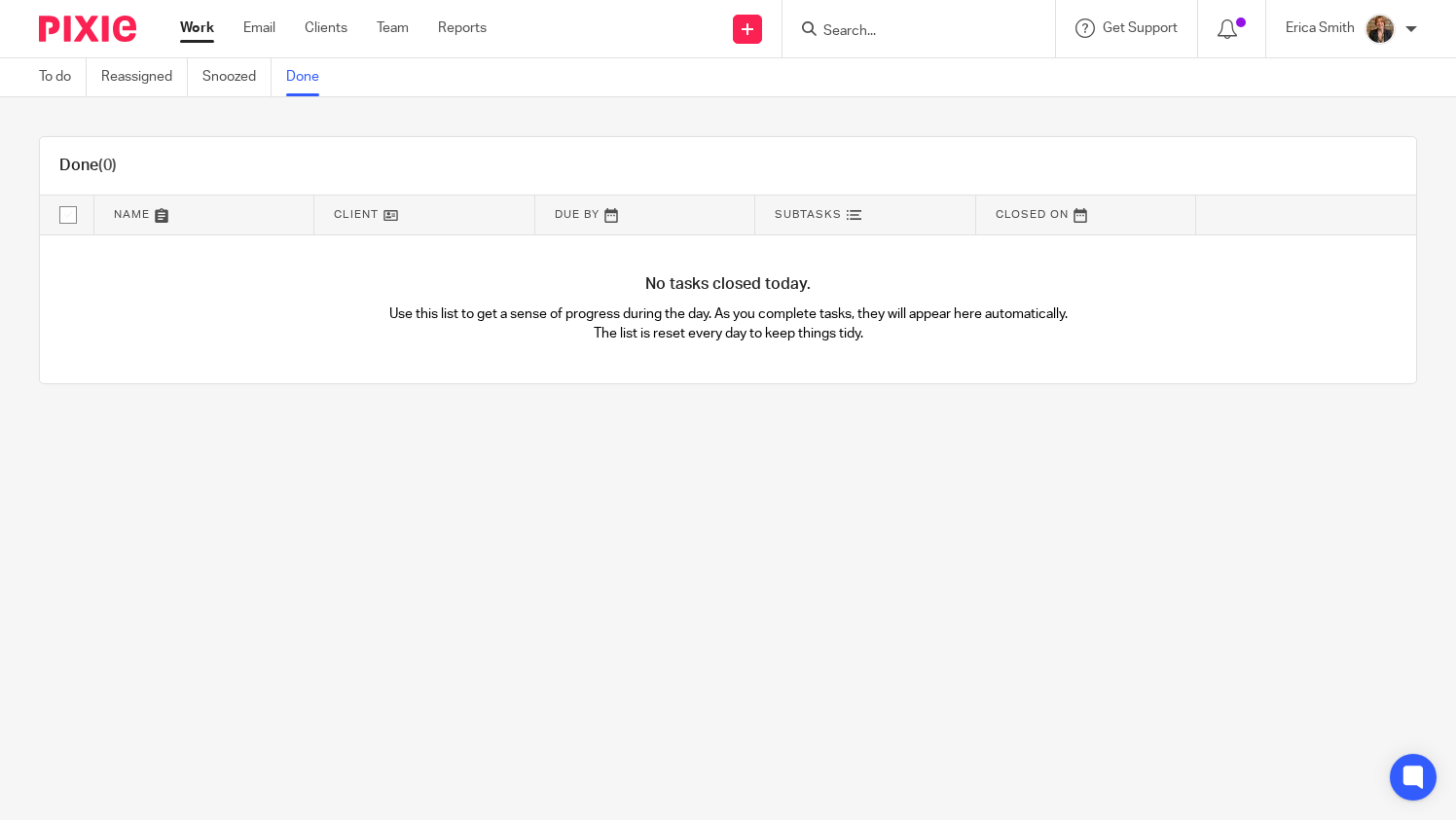 click at bounding box center (80, 28) 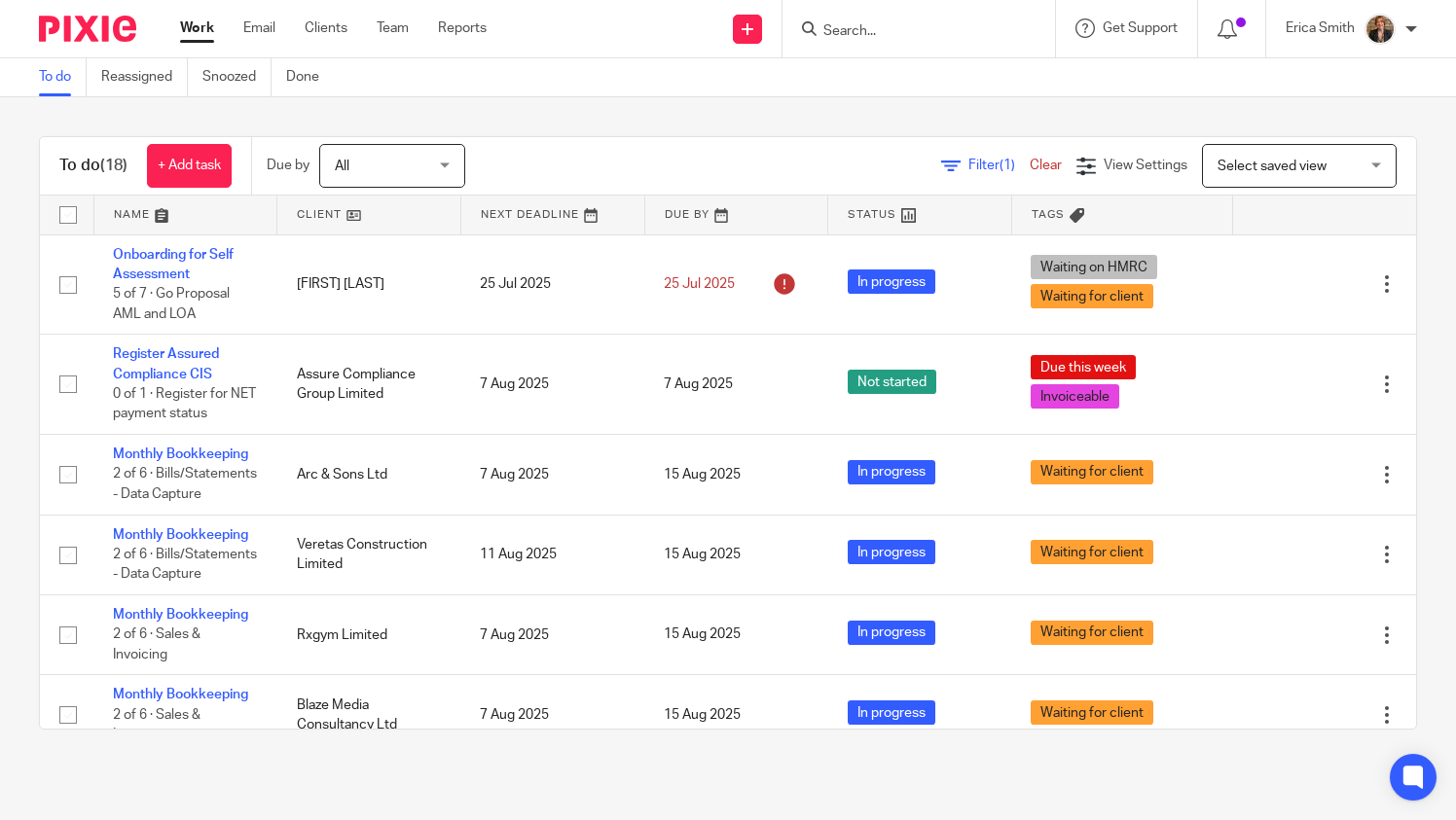 scroll, scrollTop: 0, scrollLeft: 0, axis: both 